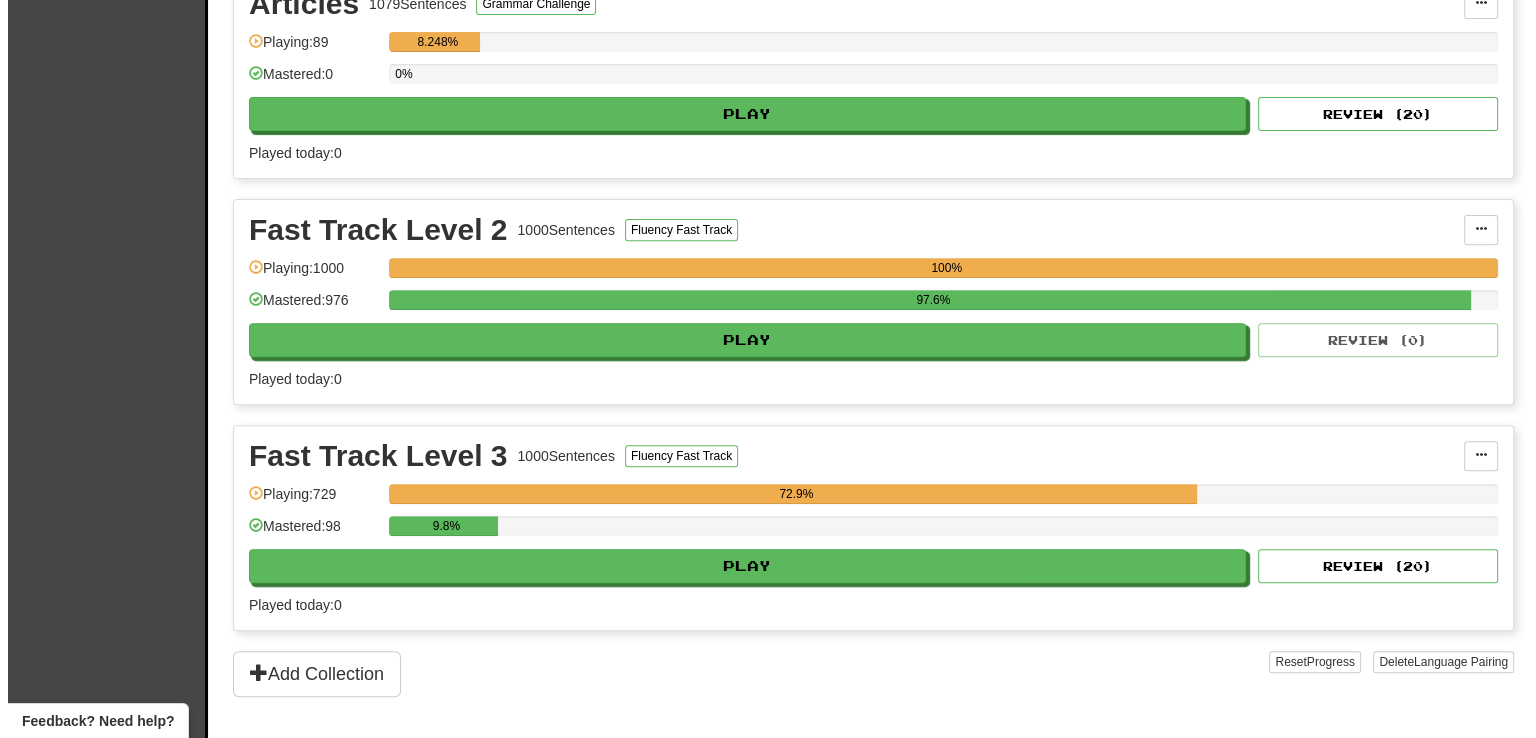 scroll, scrollTop: 732, scrollLeft: 0, axis: vertical 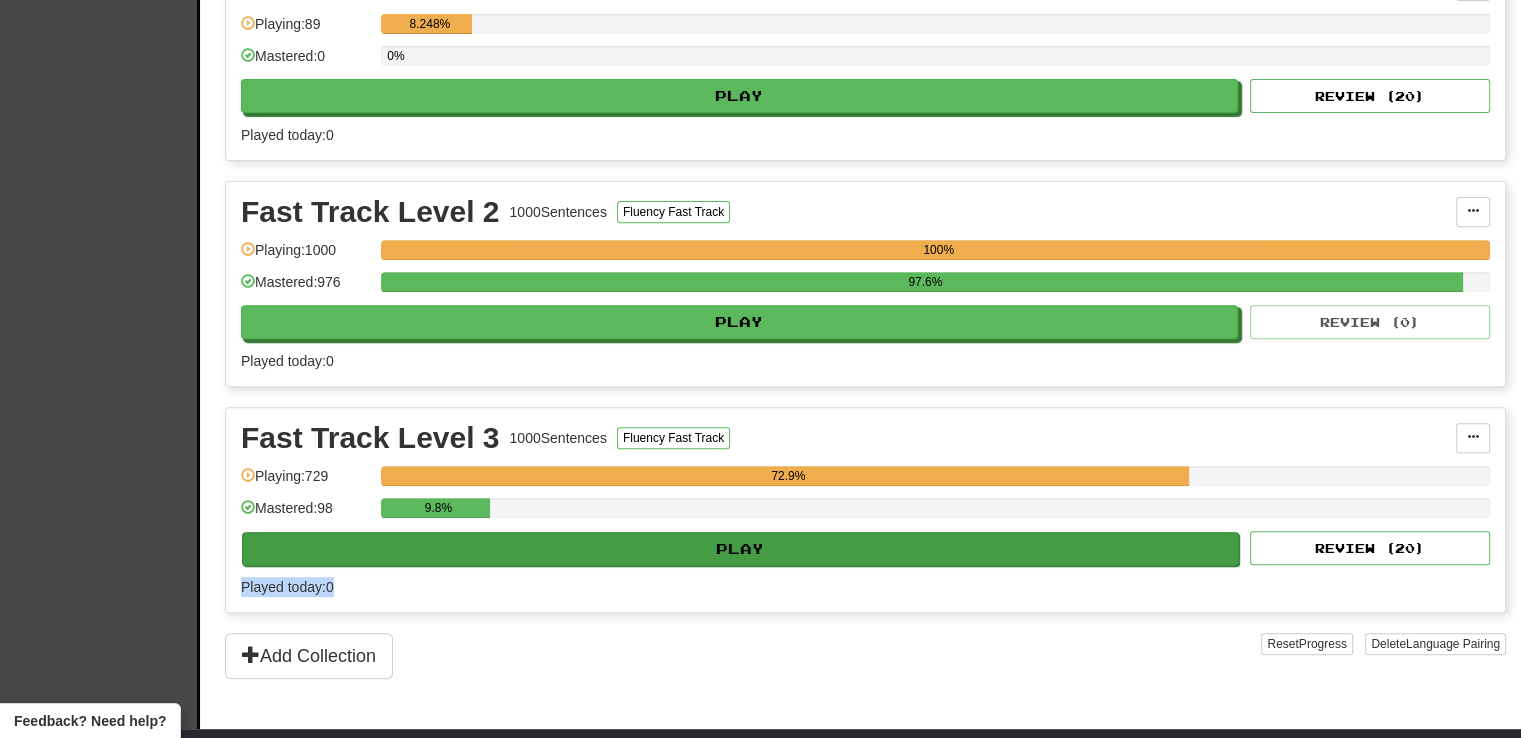 click on "Fast Track Level 3 1000  Sentences Fluency Fast Track Manage Sentences Unpin from Dashboard  Playing:  729 72.9%  Mastered:  98 9.8% Play Review ( 20 ) Played today:  0" at bounding box center [865, 510] 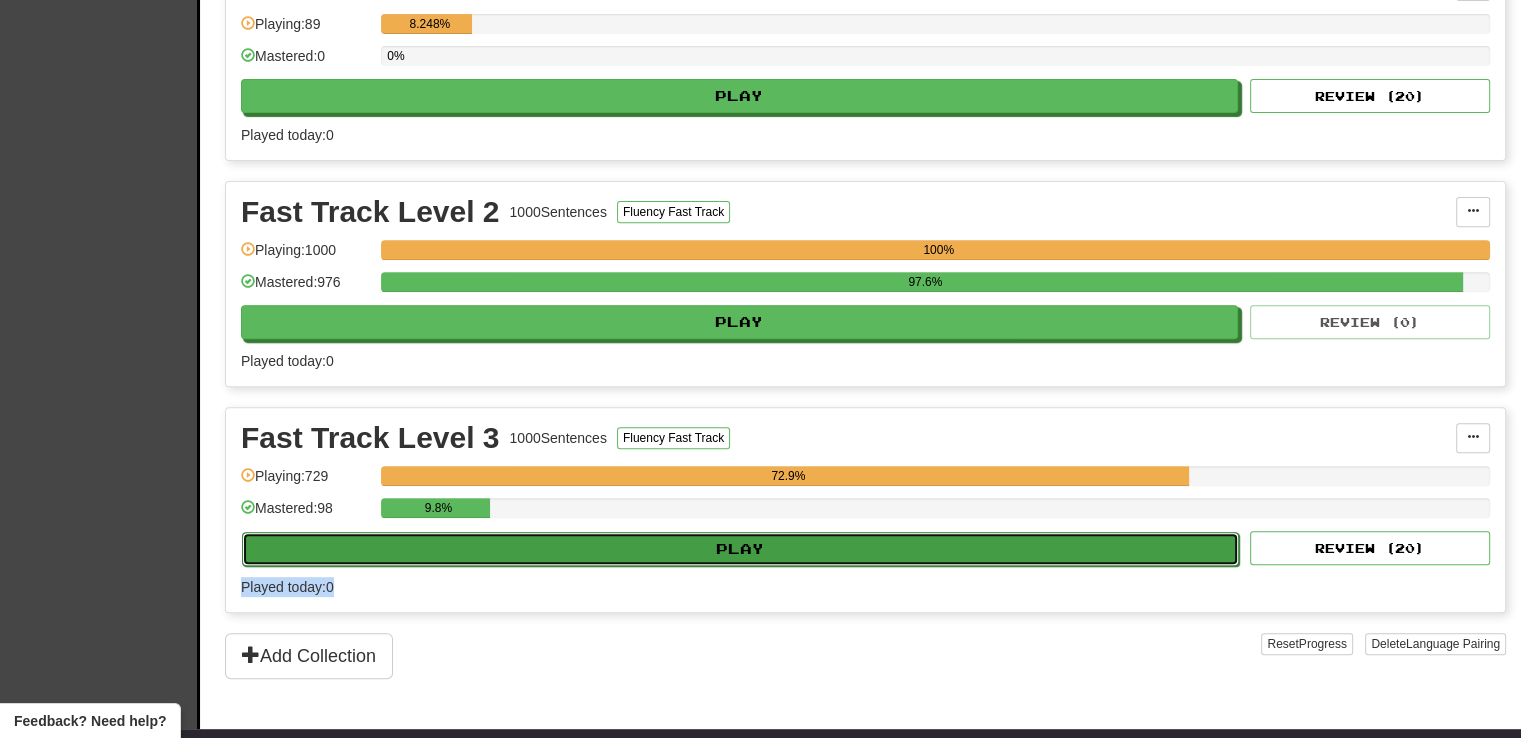 click on "Play" at bounding box center (740, 549) 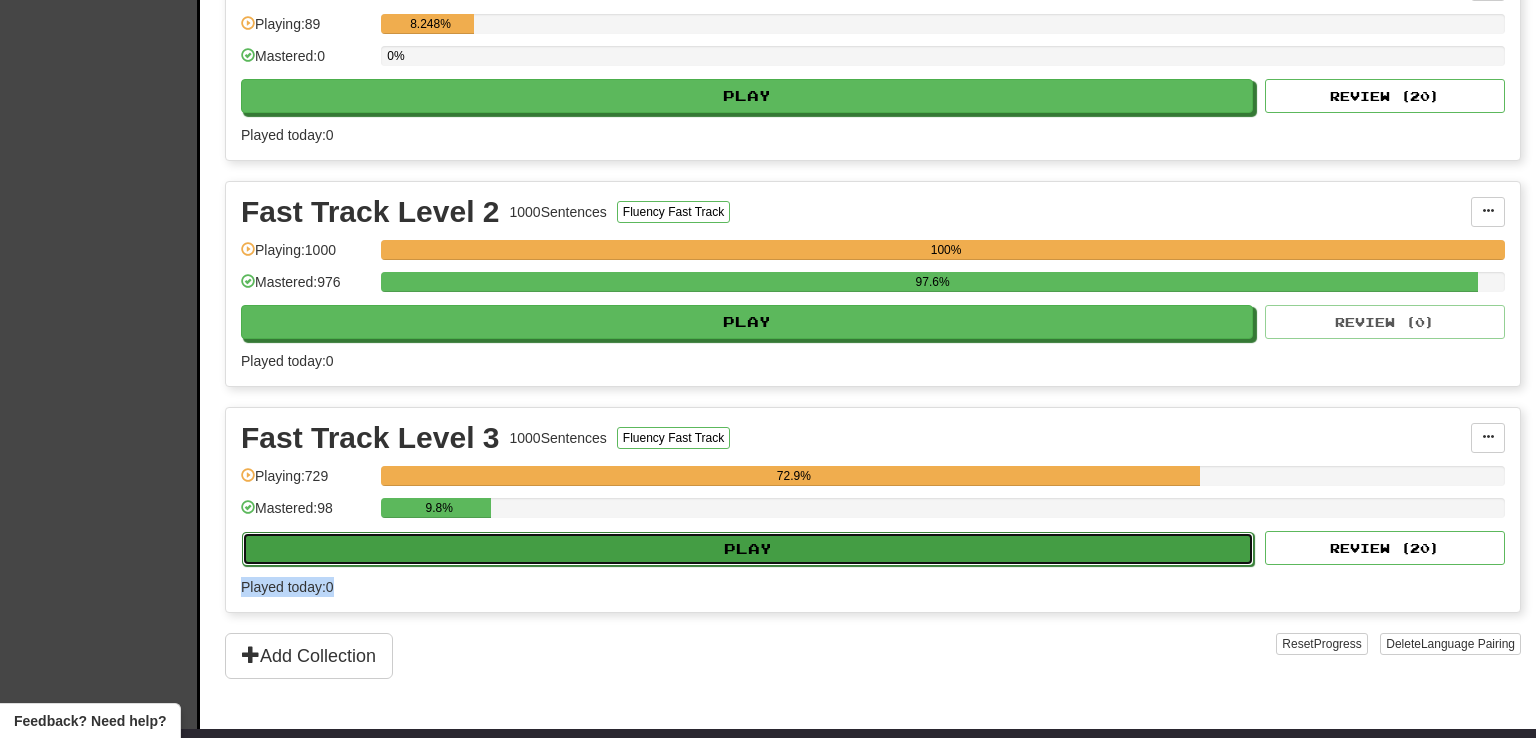 select on "**" 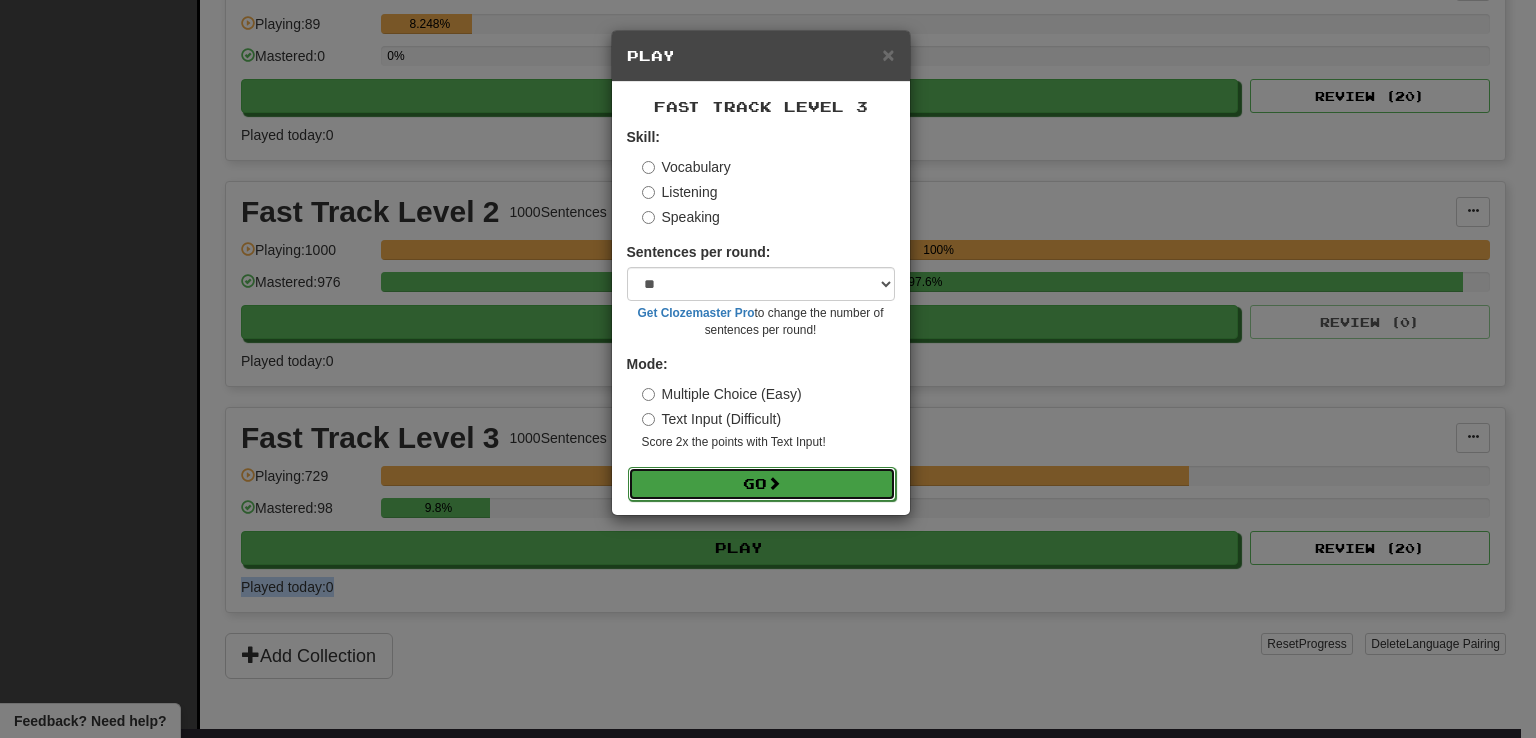 click on "Go" at bounding box center [762, 484] 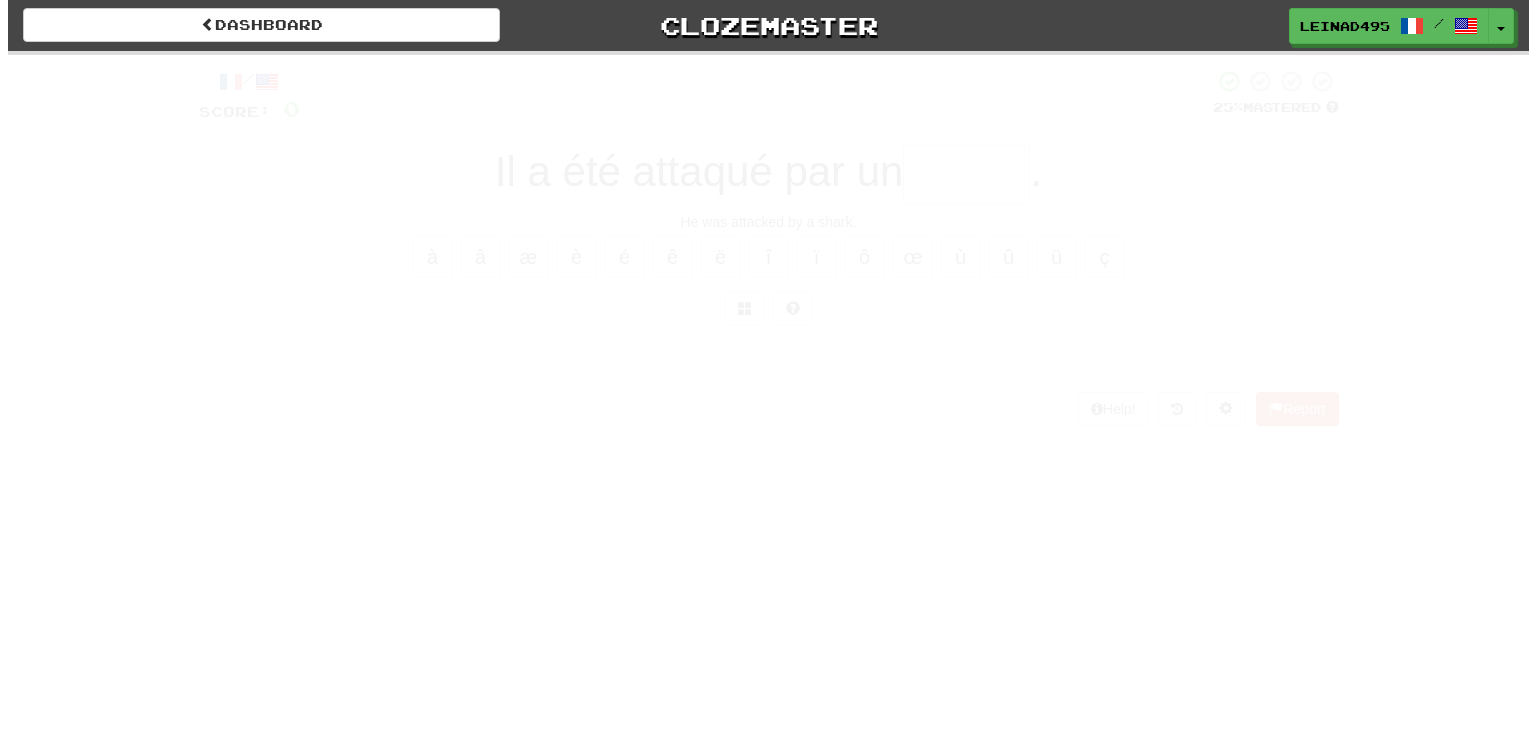 scroll, scrollTop: 0, scrollLeft: 0, axis: both 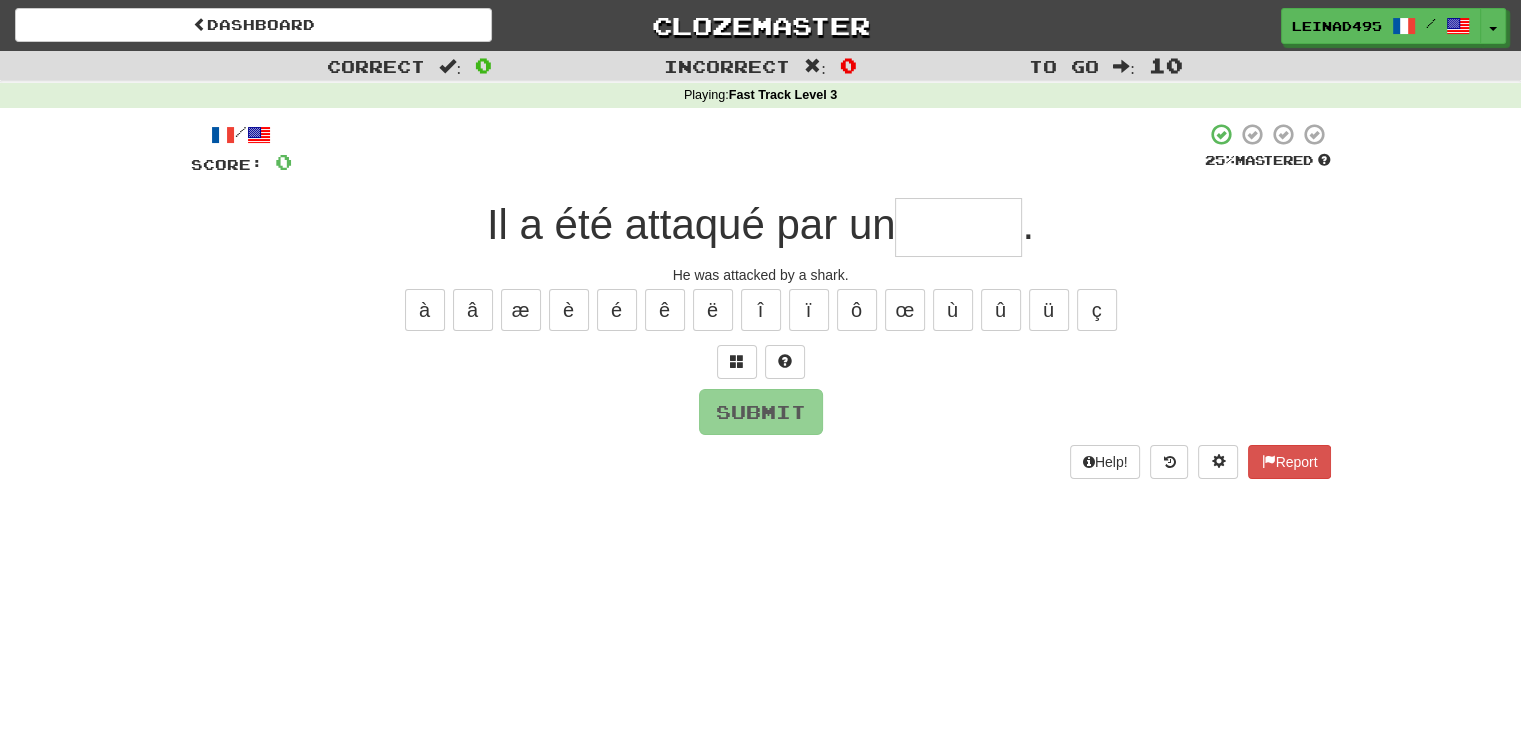 click at bounding box center (958, 227) 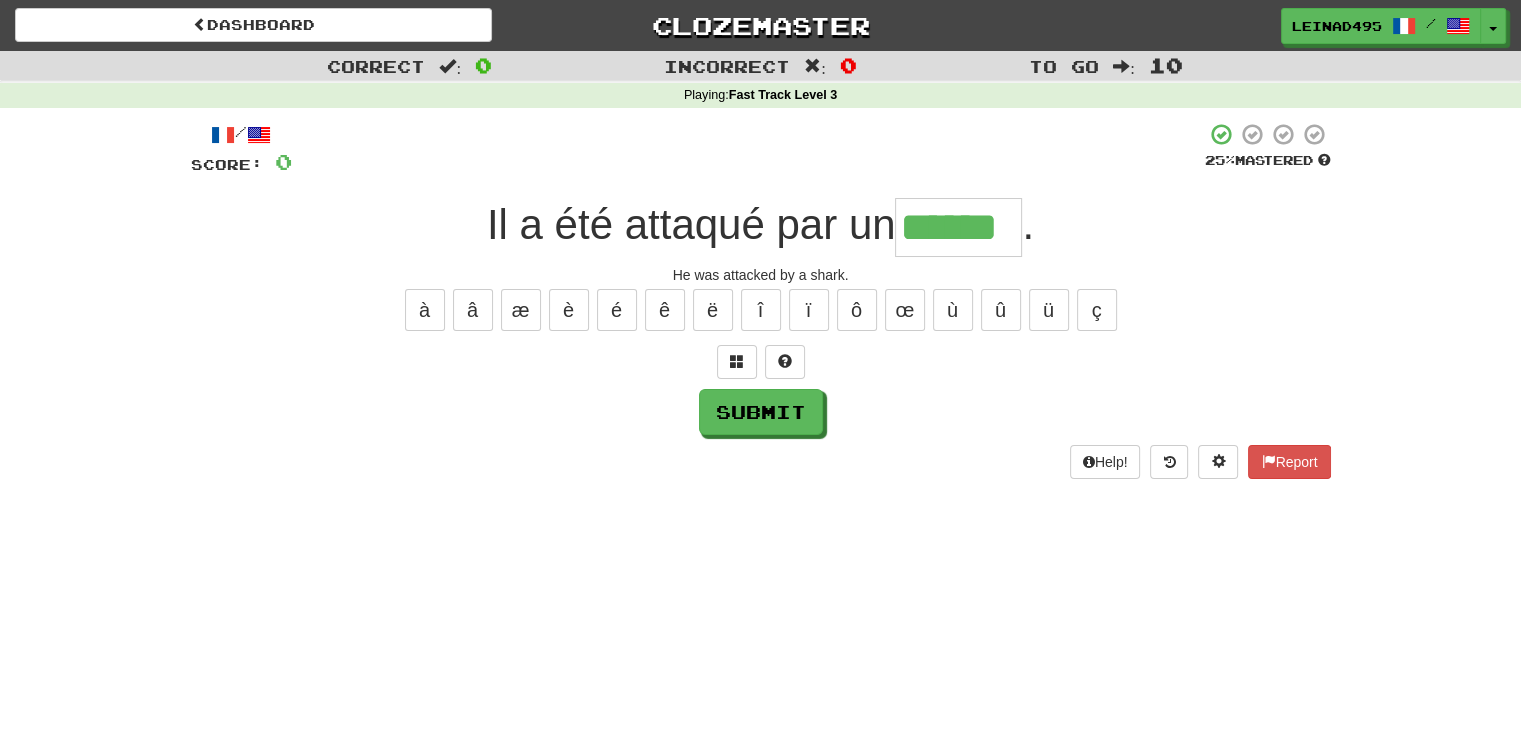 type on "******" 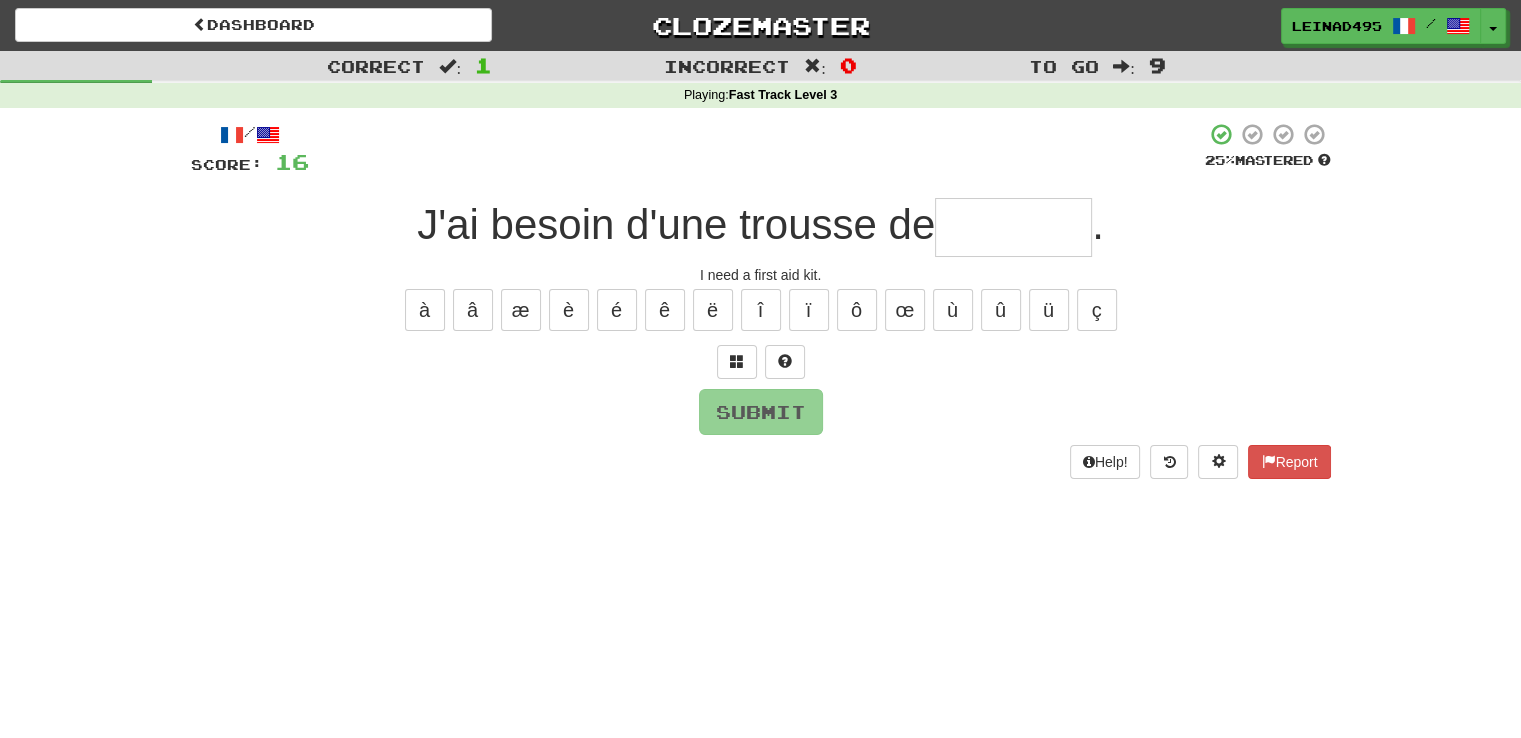 type on "*" 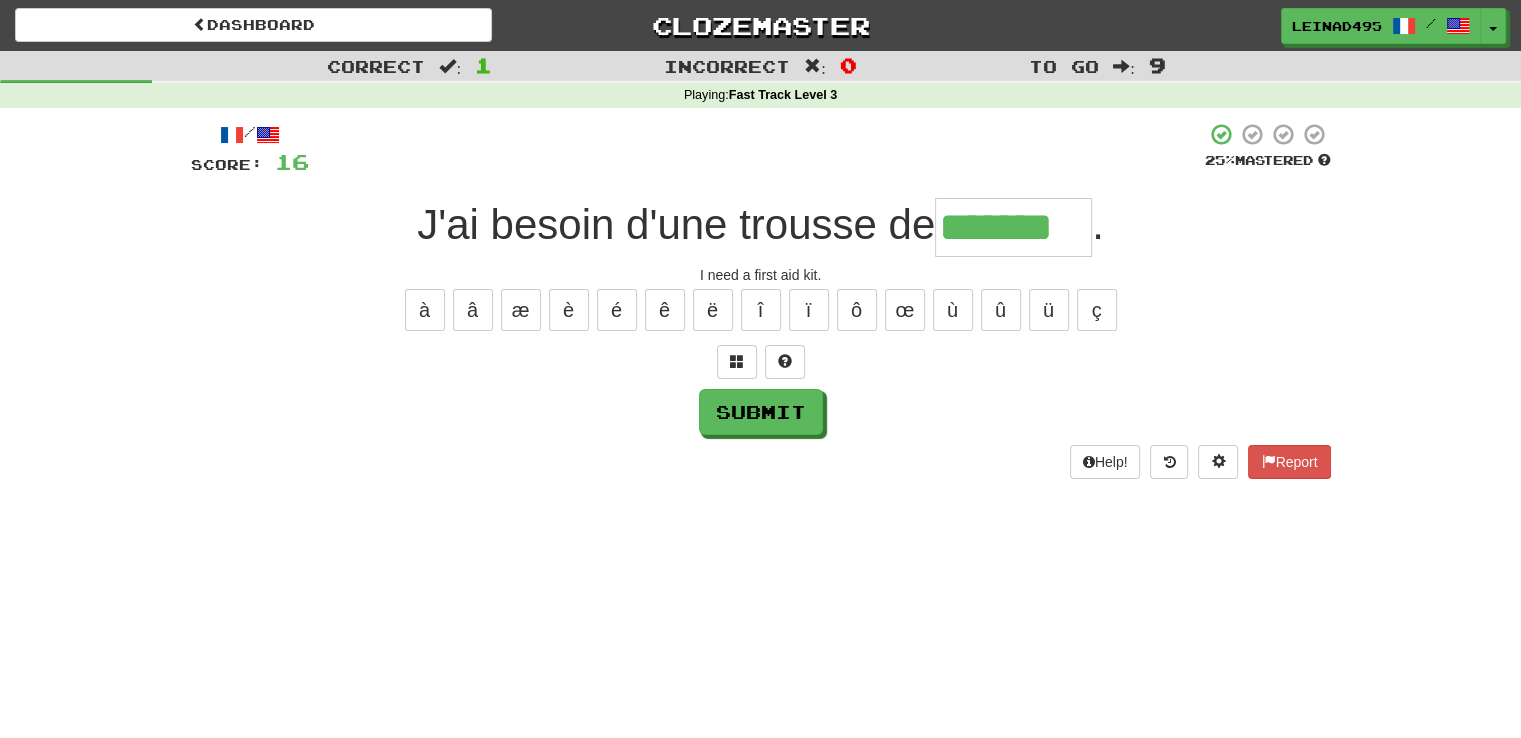 type on "*******" 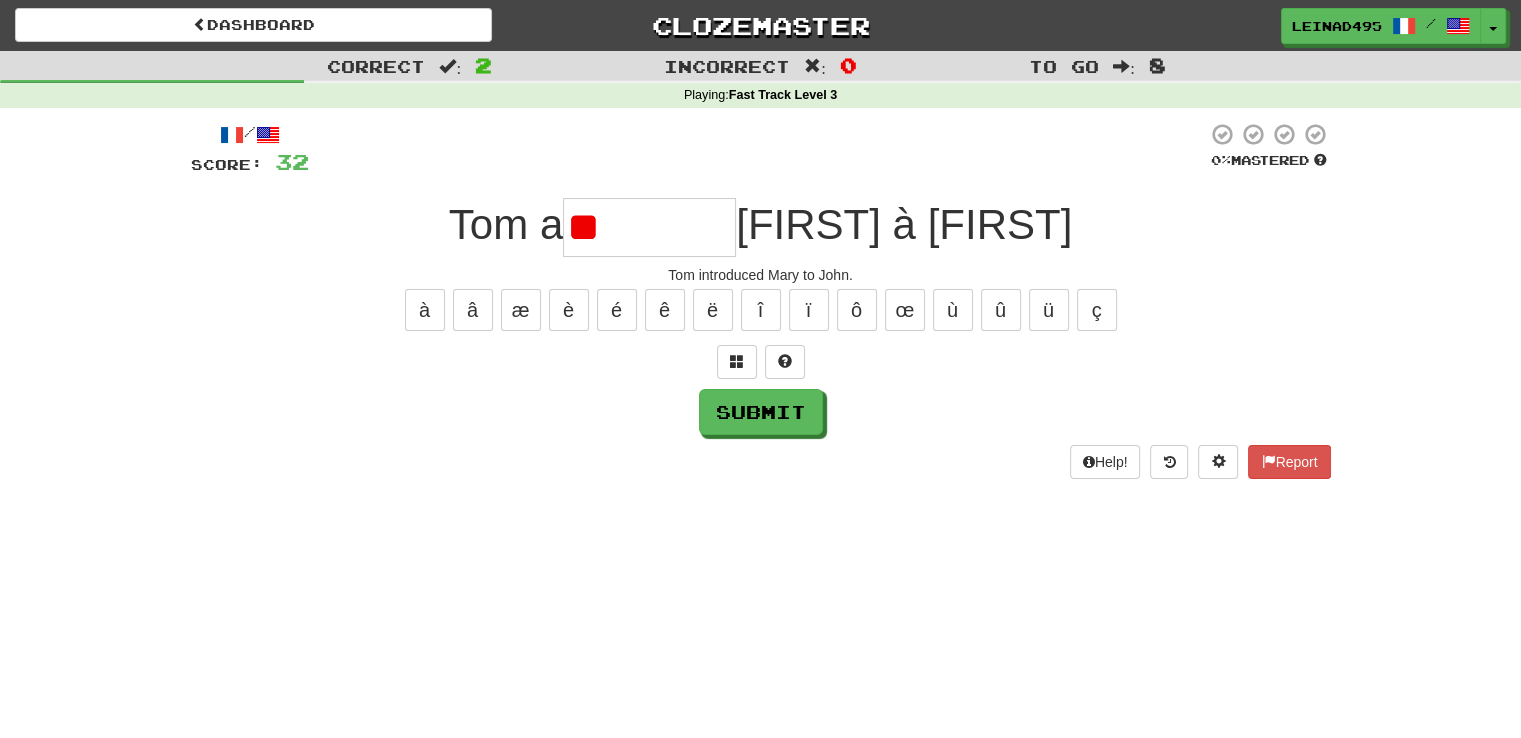 type on "*" 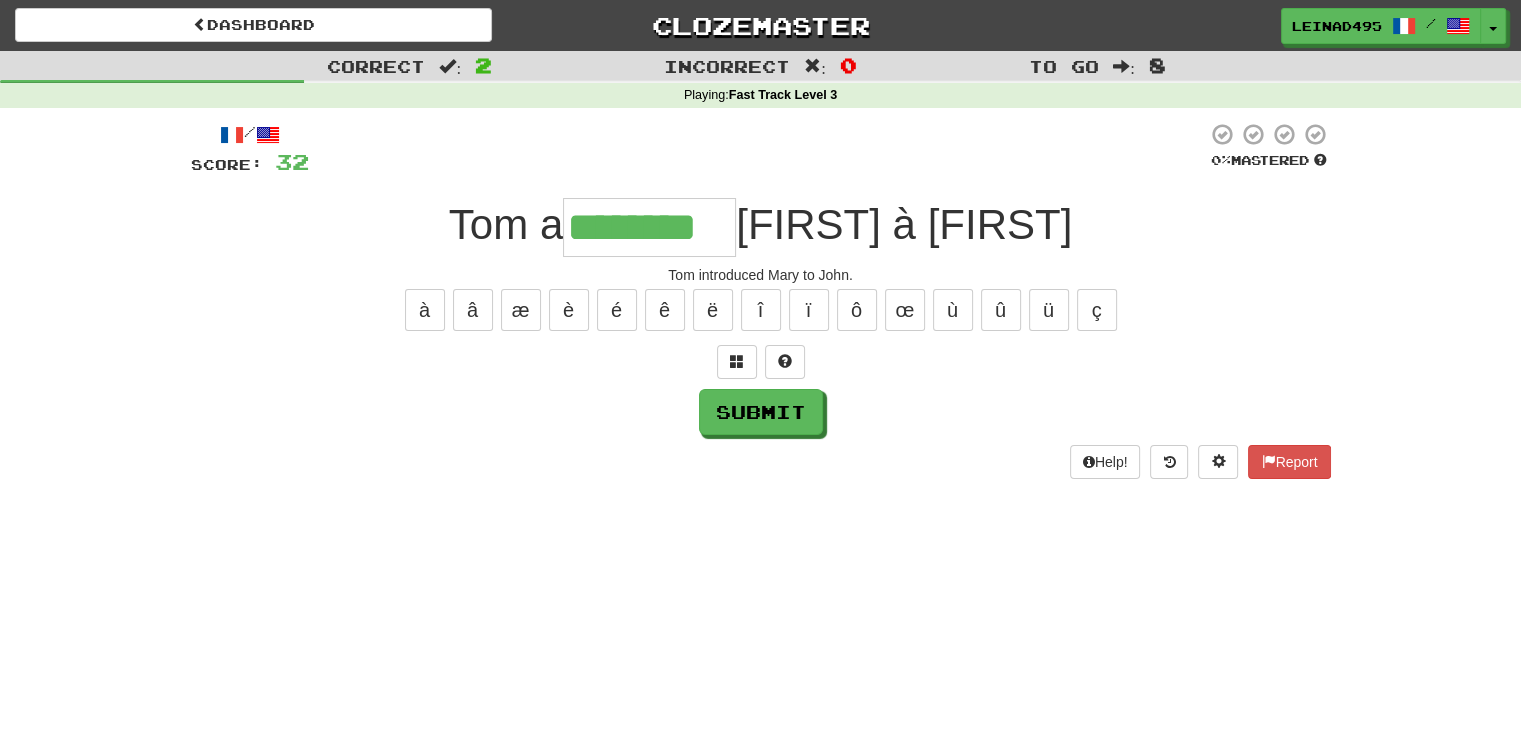 type on "********" 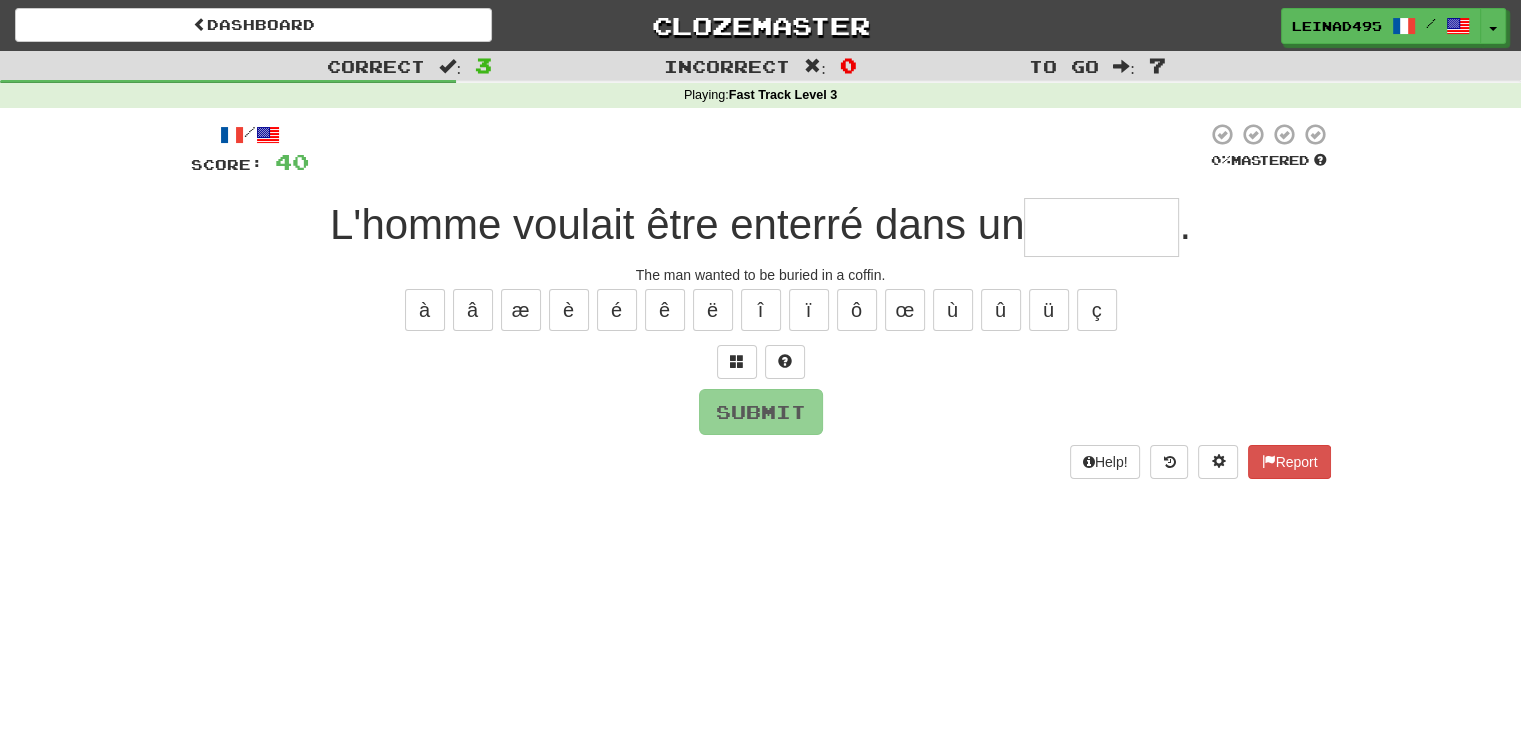 type on "*" 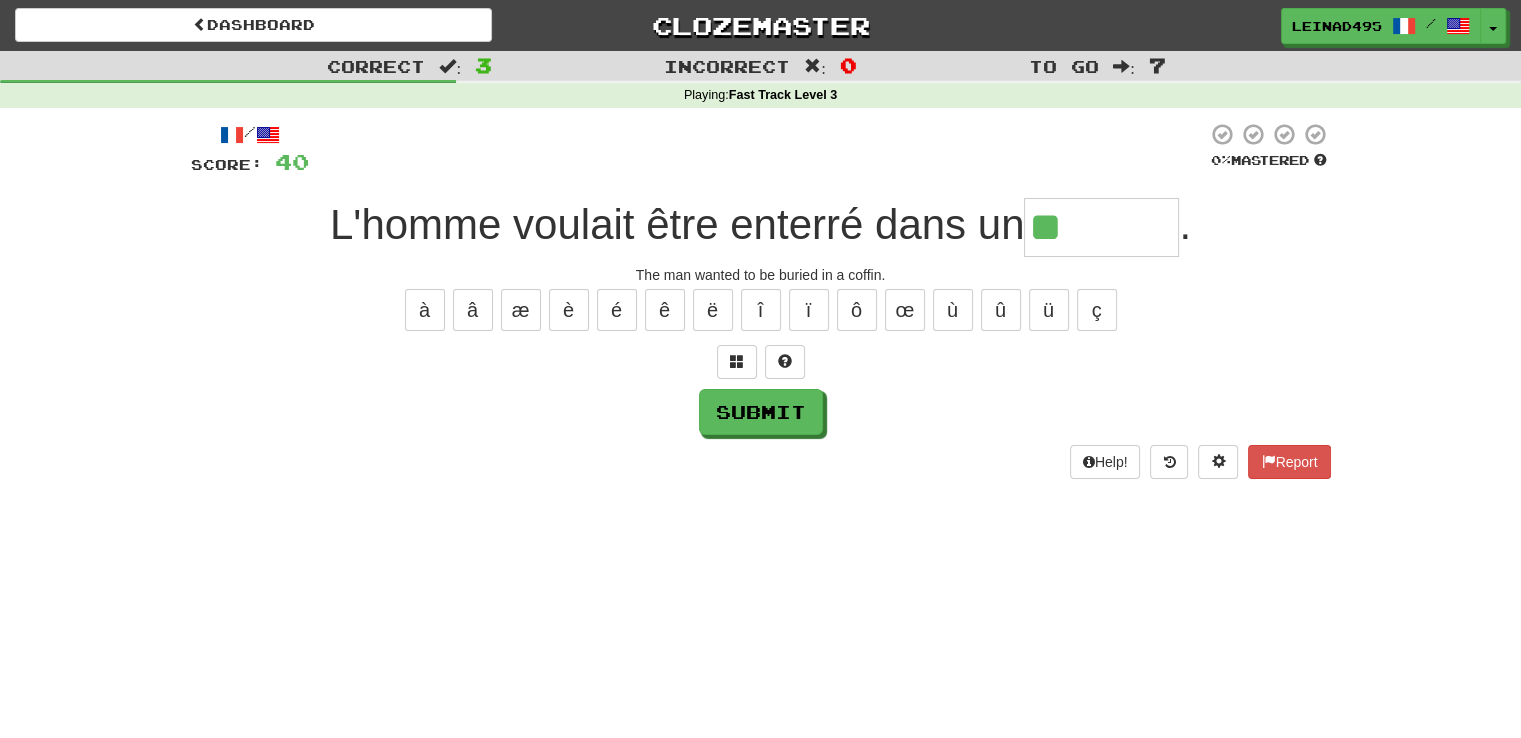 drag, startPoint x: 743, startPoint y: 371, endPoint x: 715, endPoint y: 369, distance: 28.071337 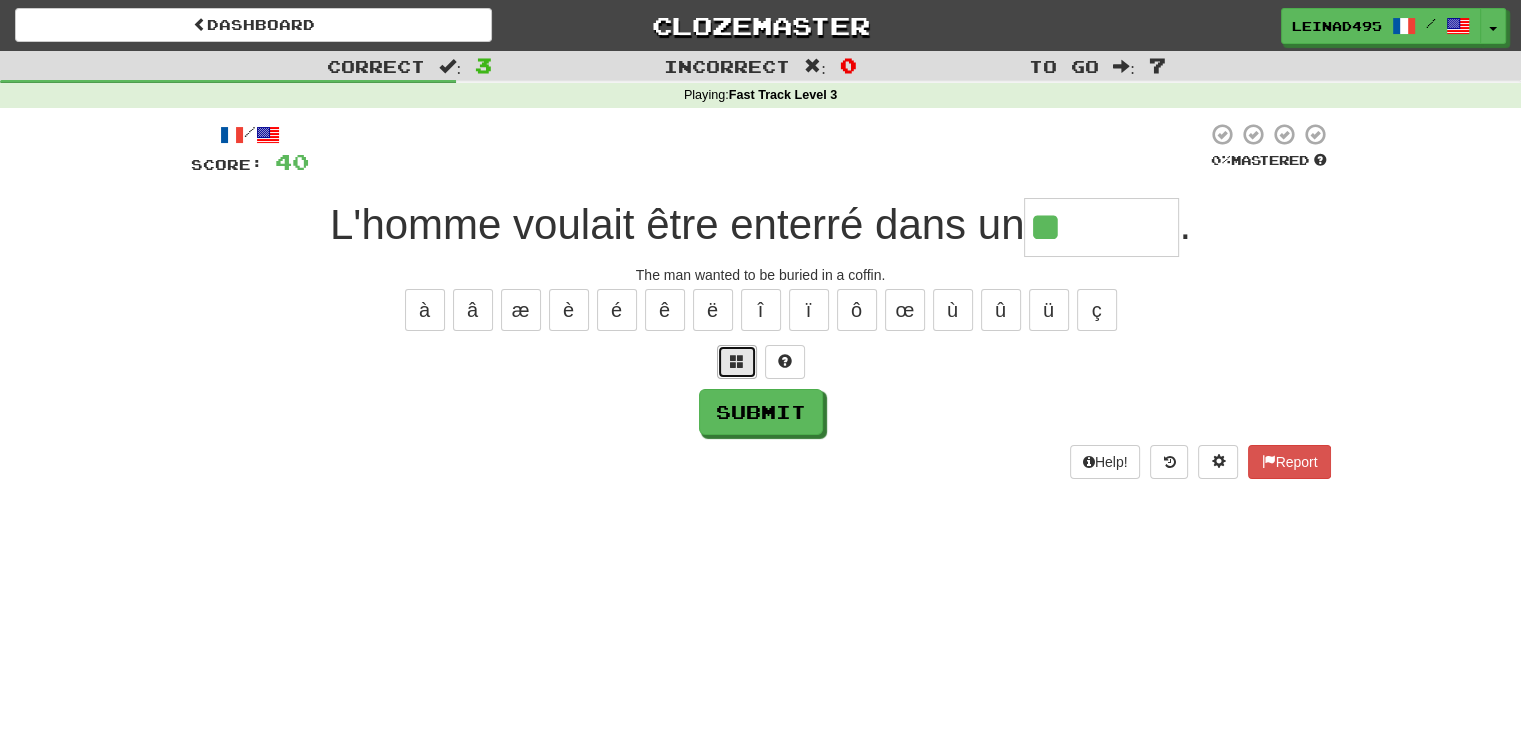 click at bounding box center (737, 362) 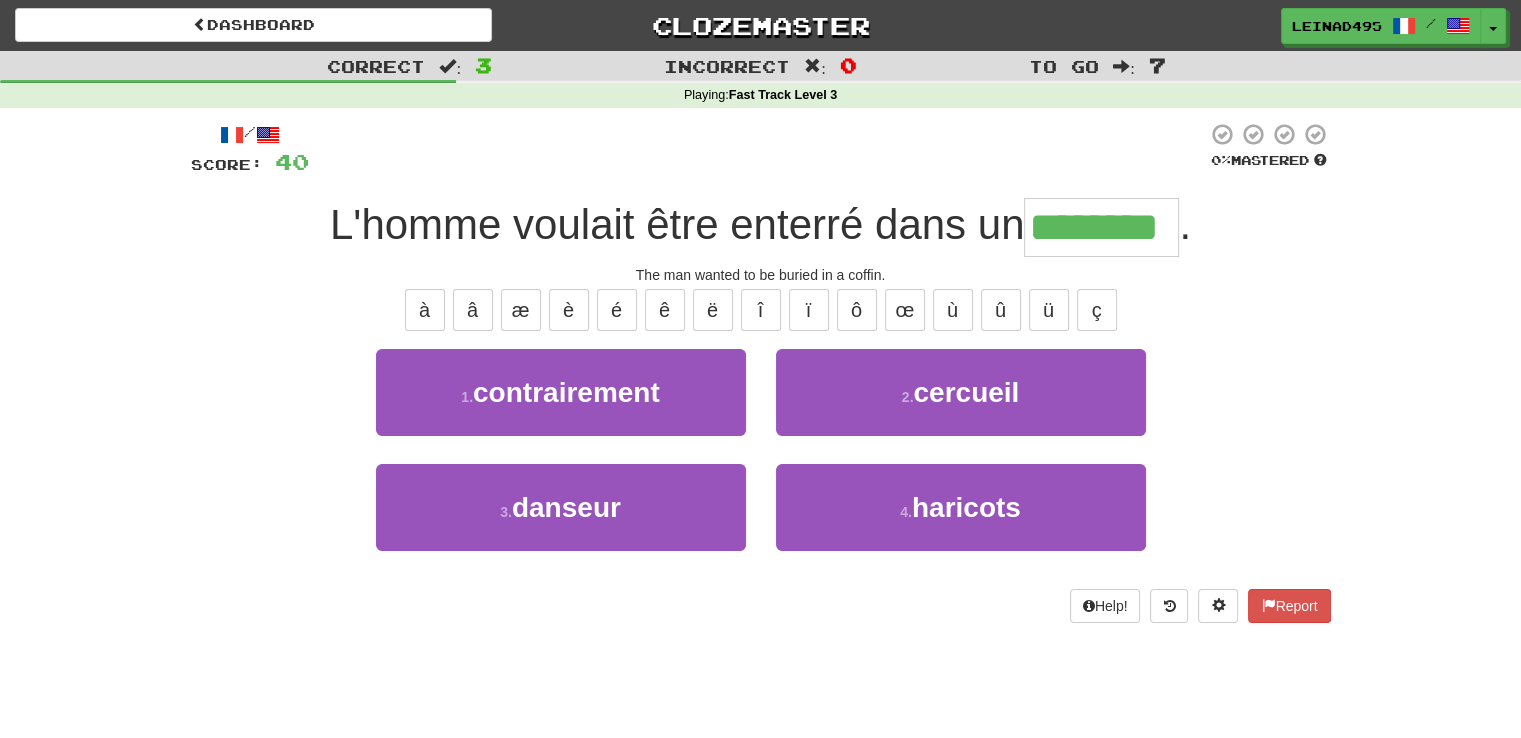 type on "********" 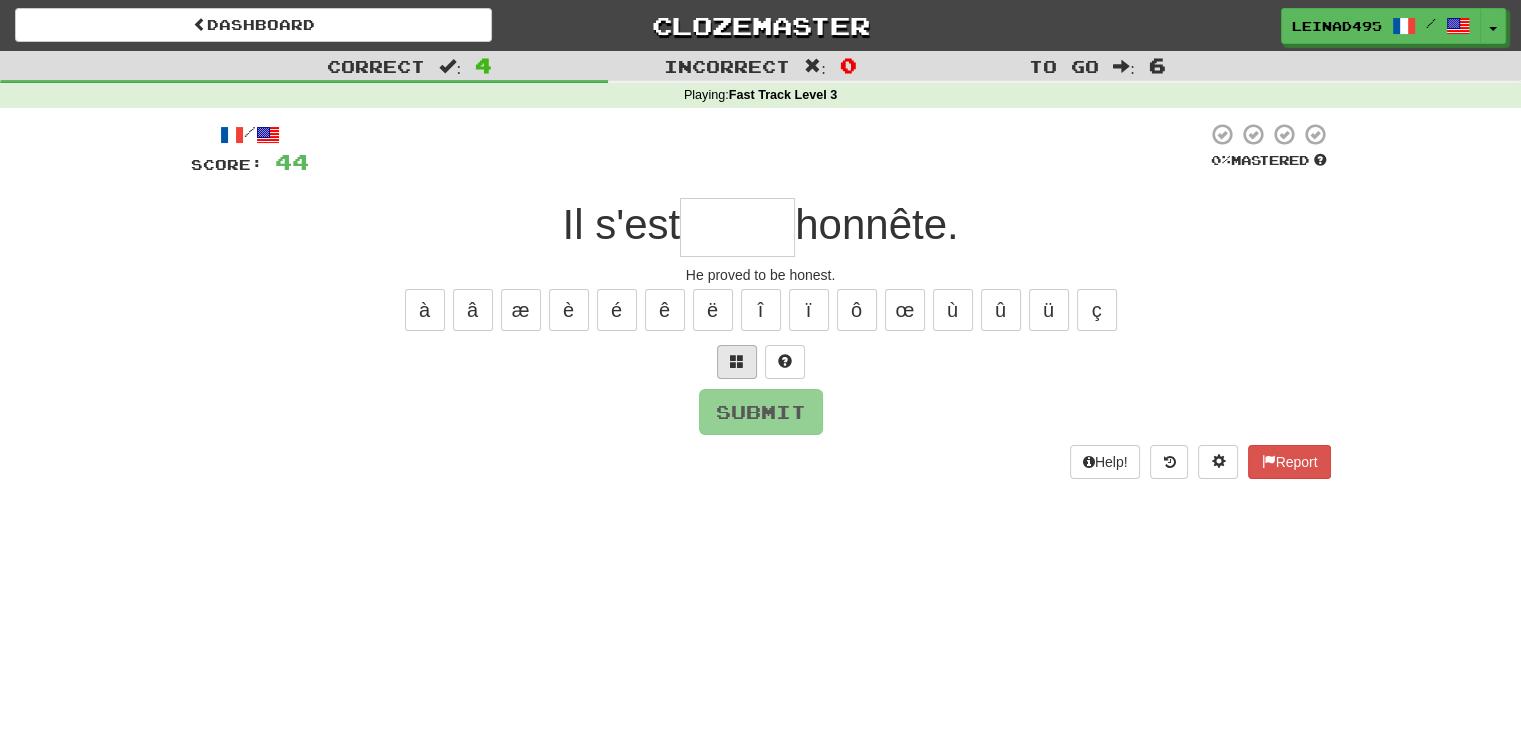 type on "*" 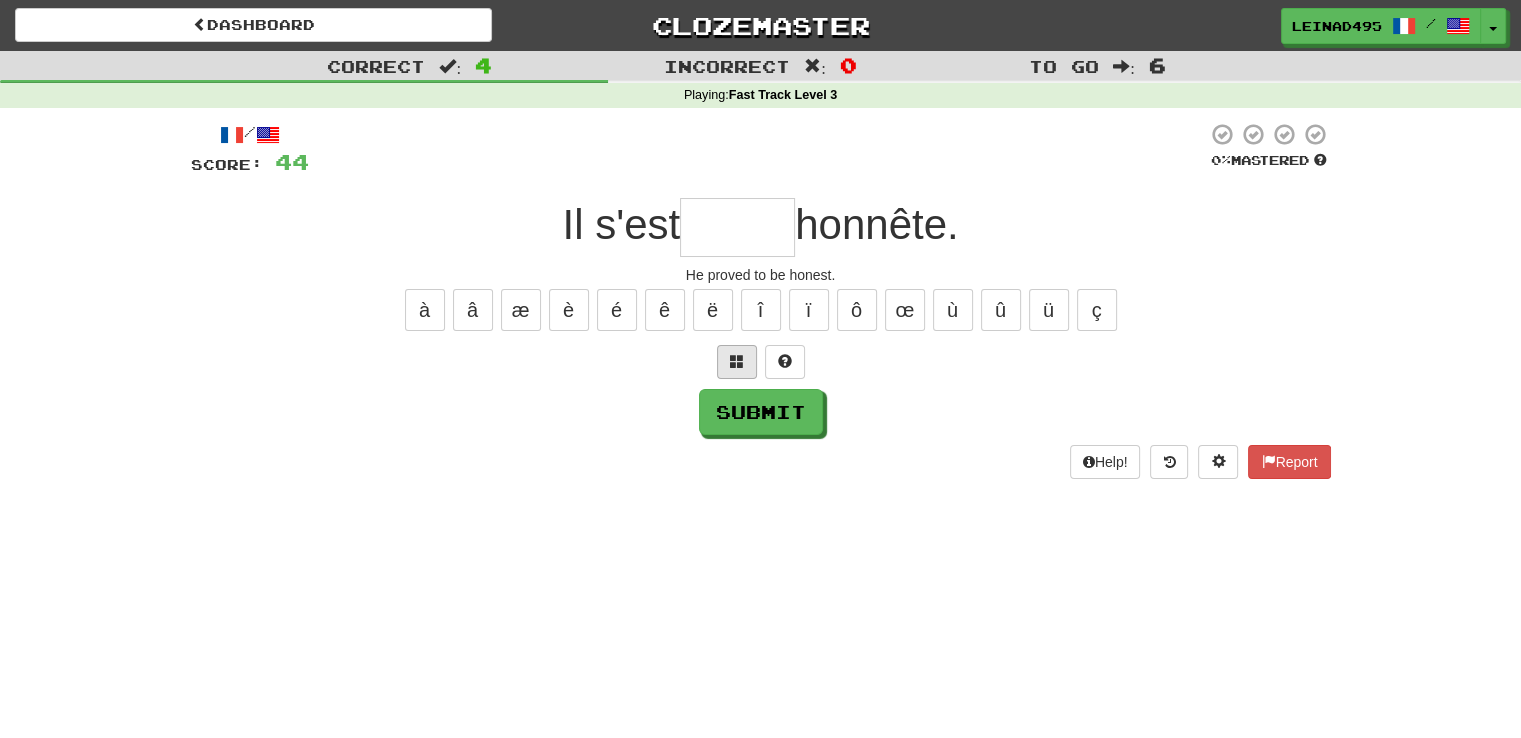type on "*" 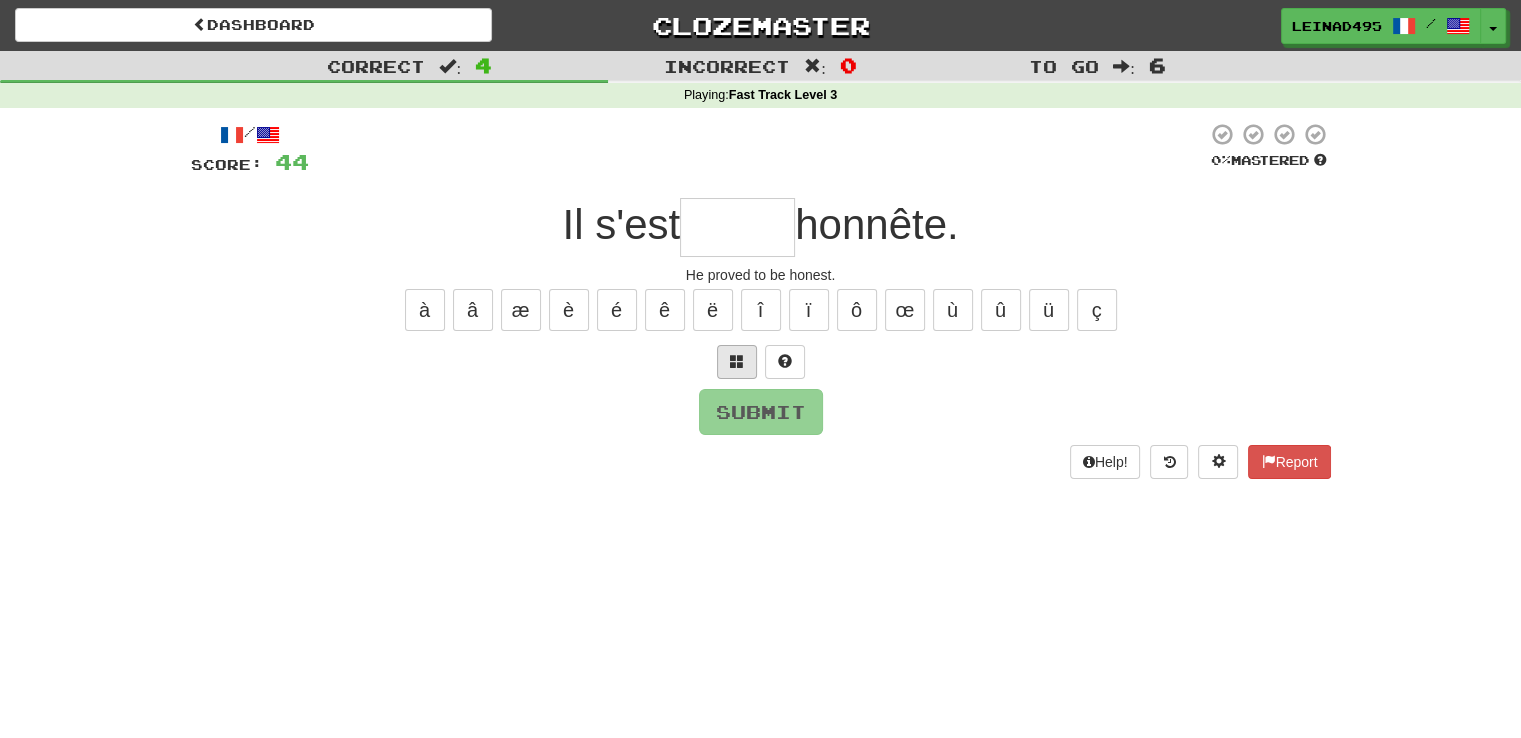 type on "*" 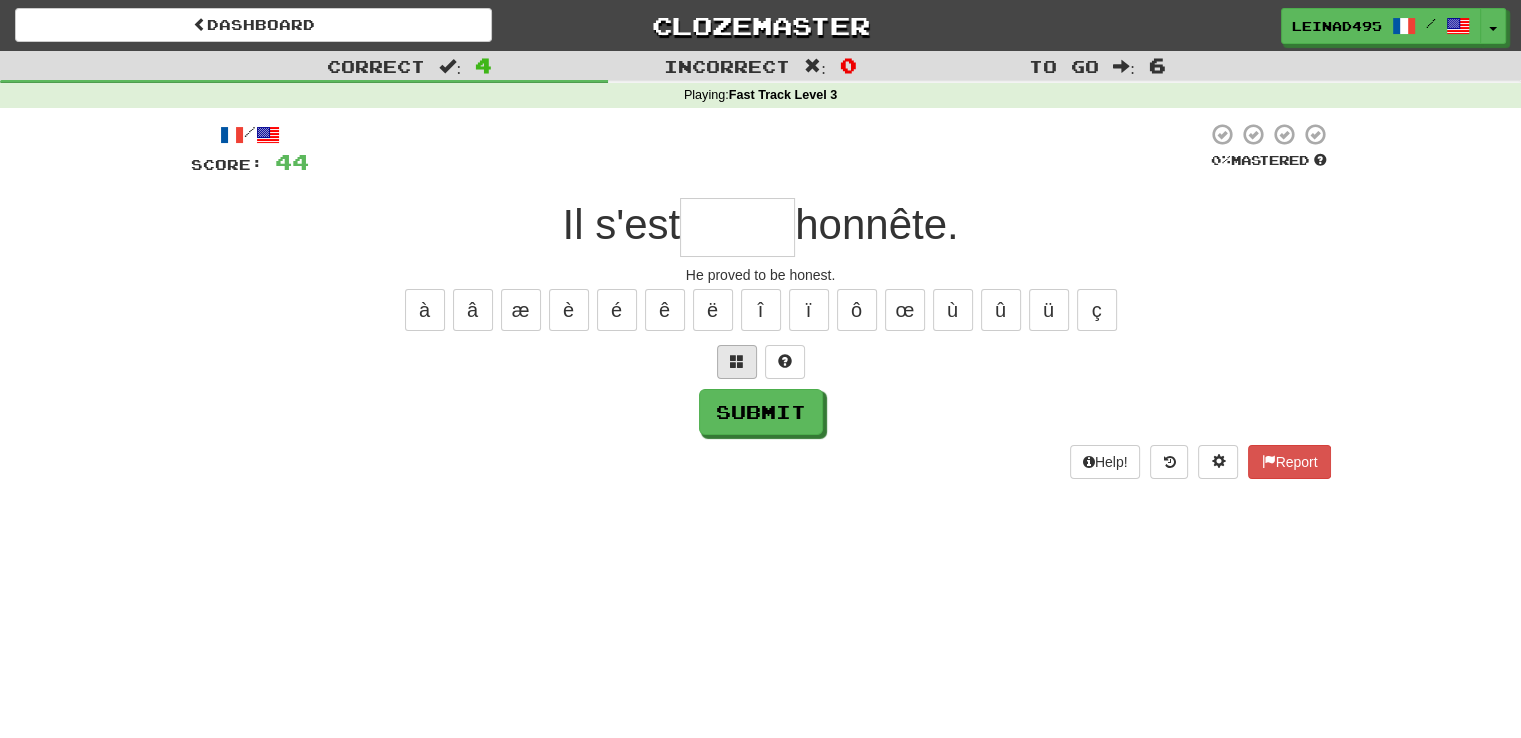 type on "*" 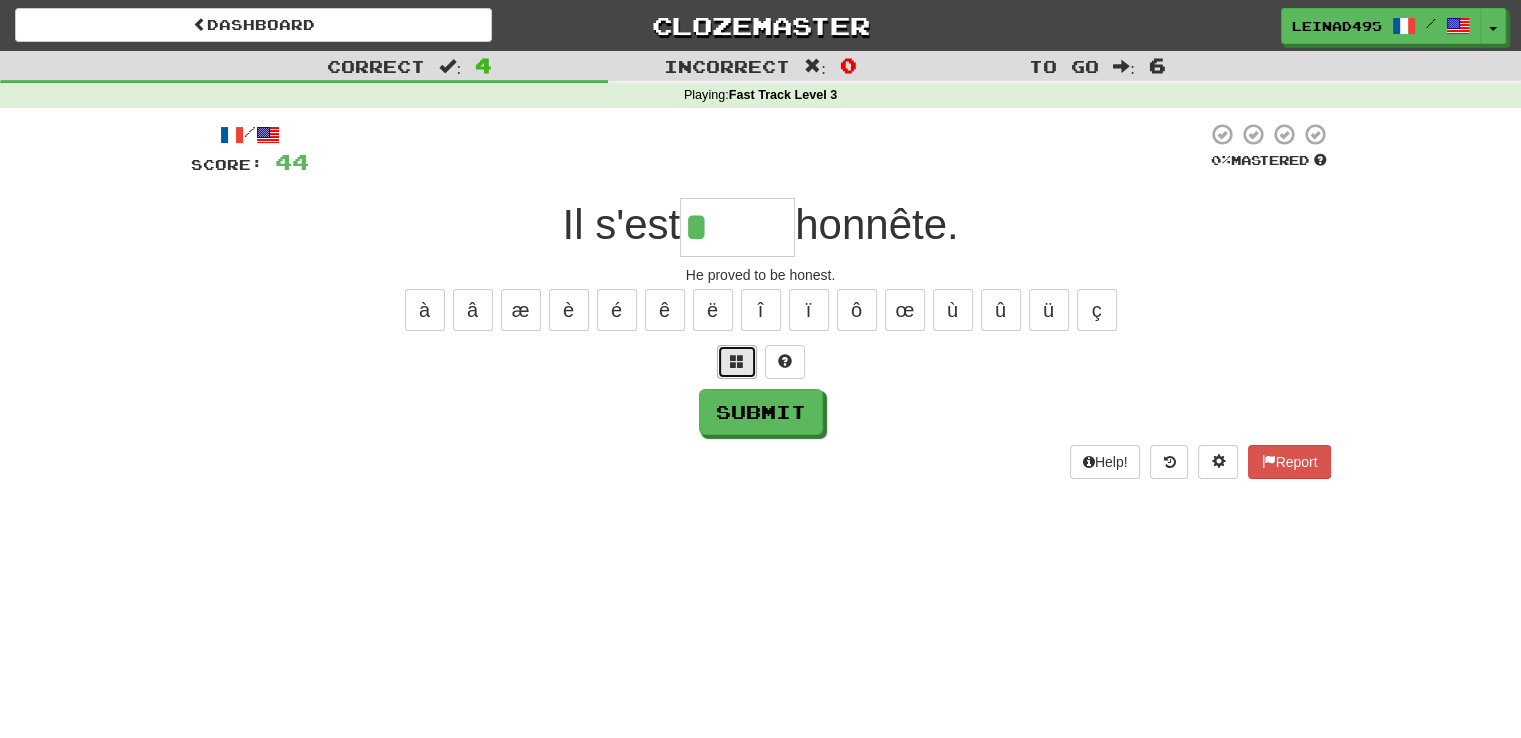 click at bounding box center (737, 362) 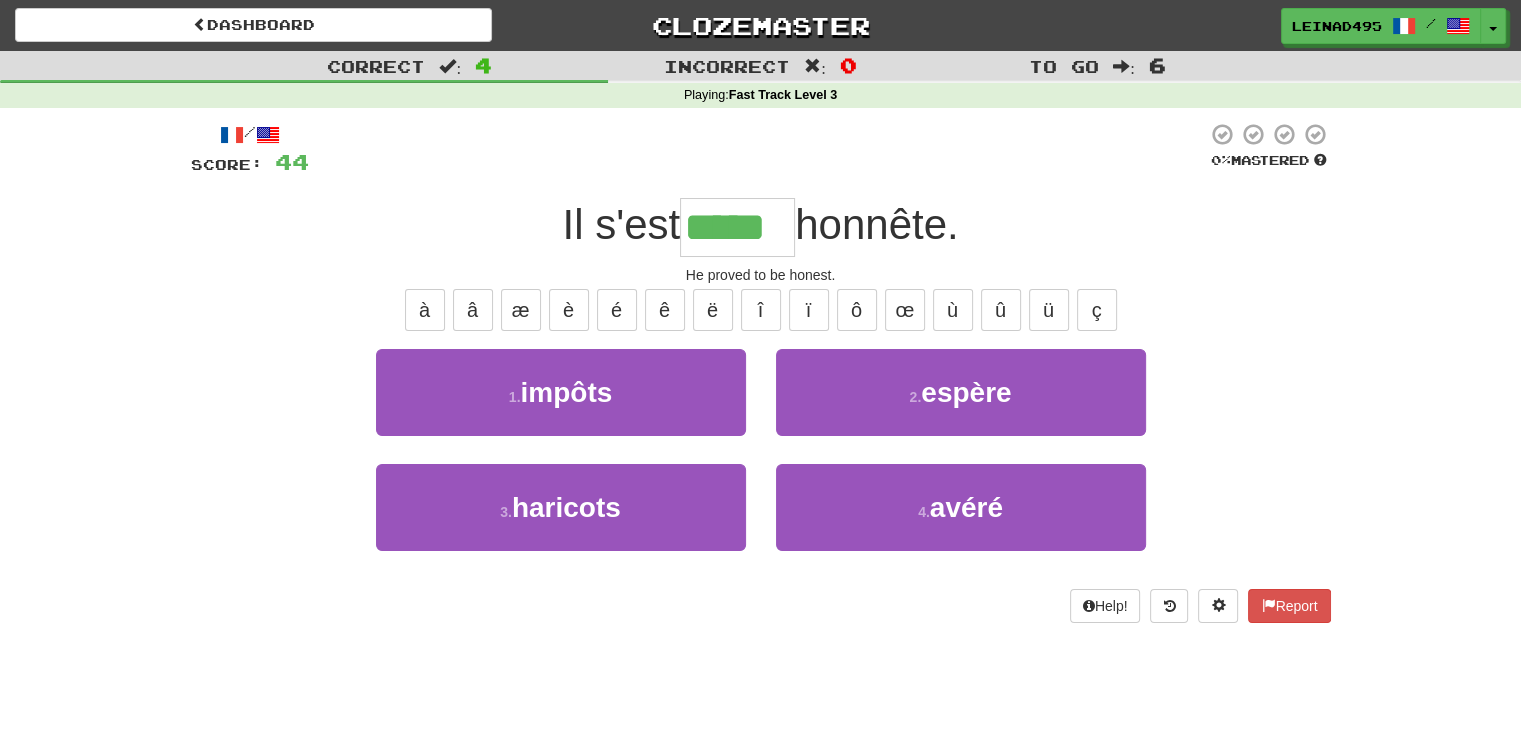type on "*****" 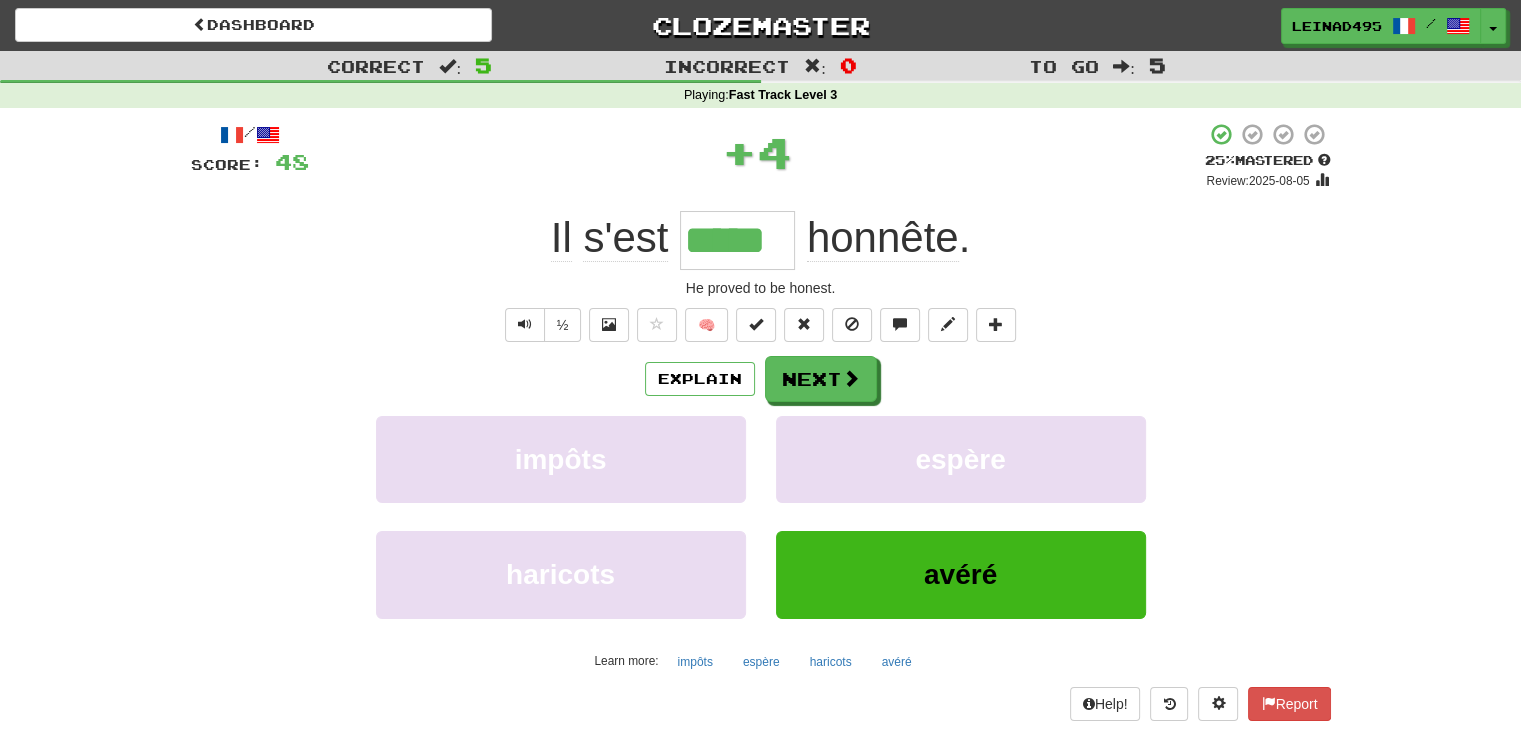 click on "*****" at bounding box center [737, 240] 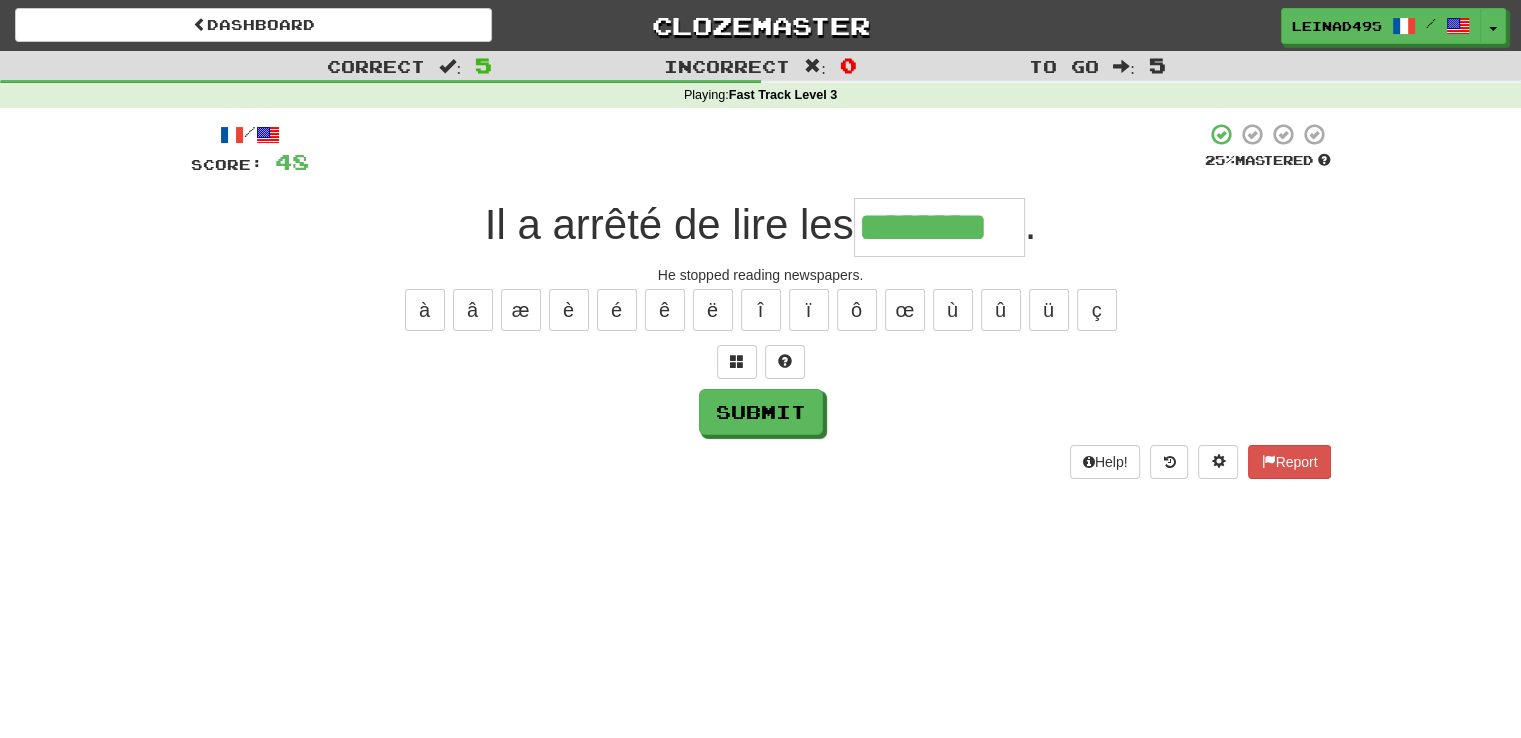 type on "********" 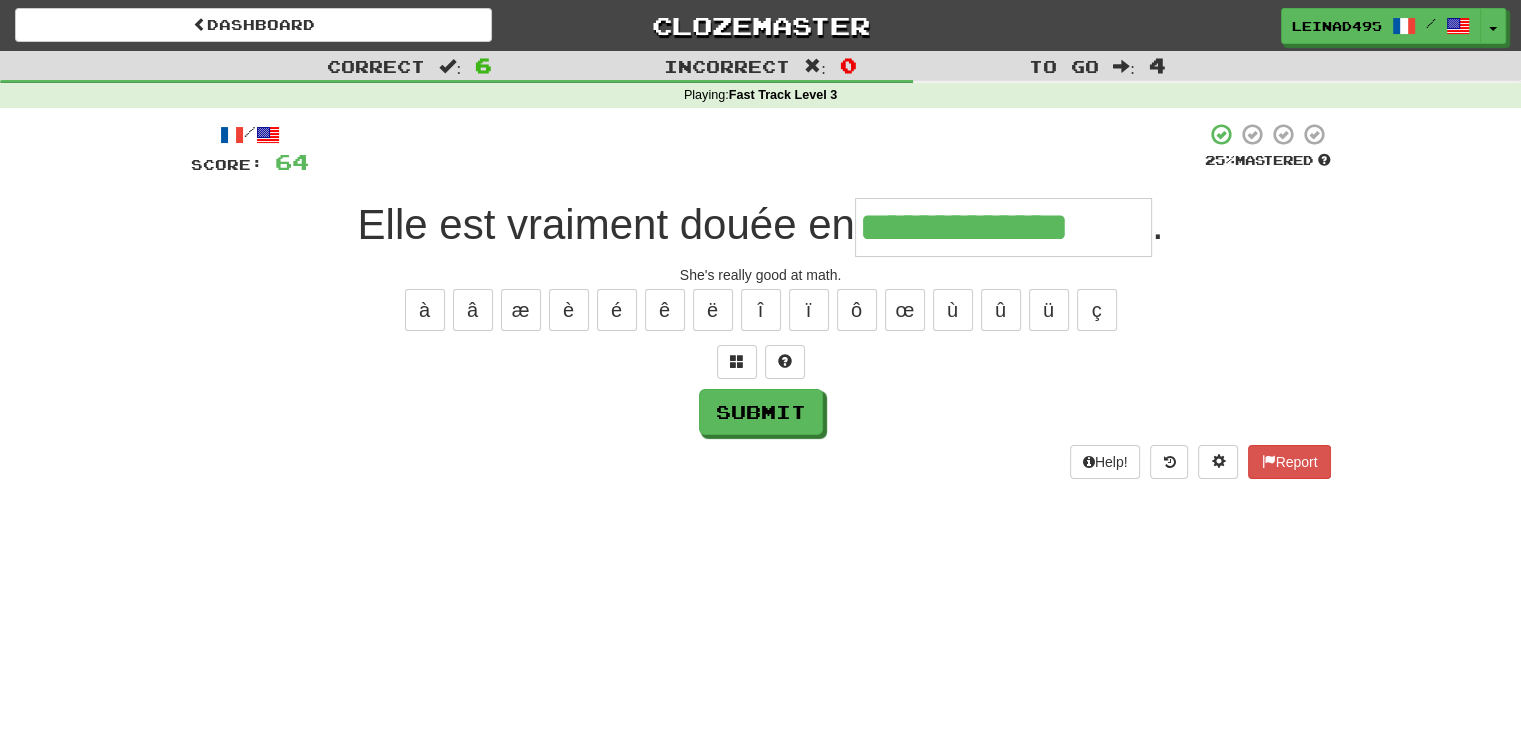 type on "**********" 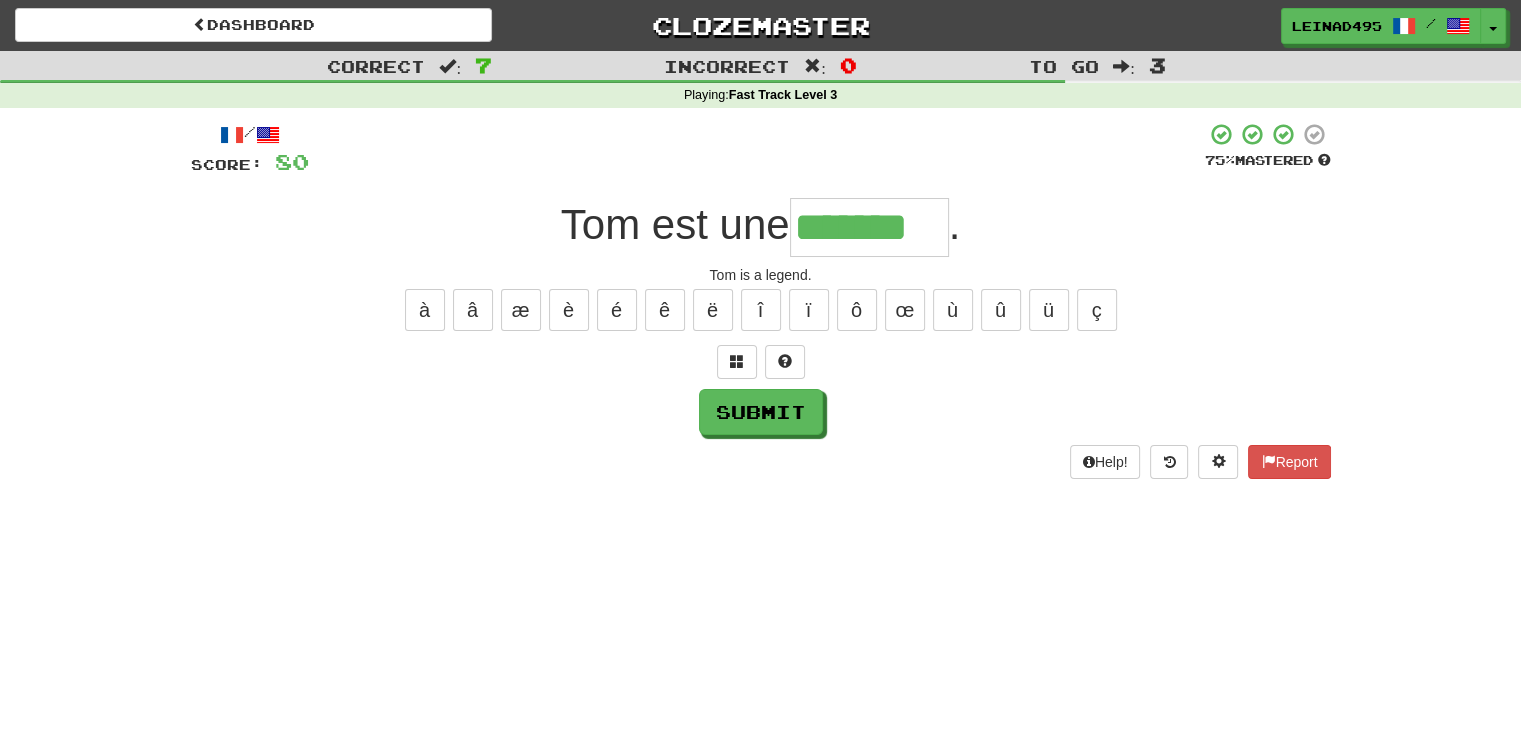 type on "*******" 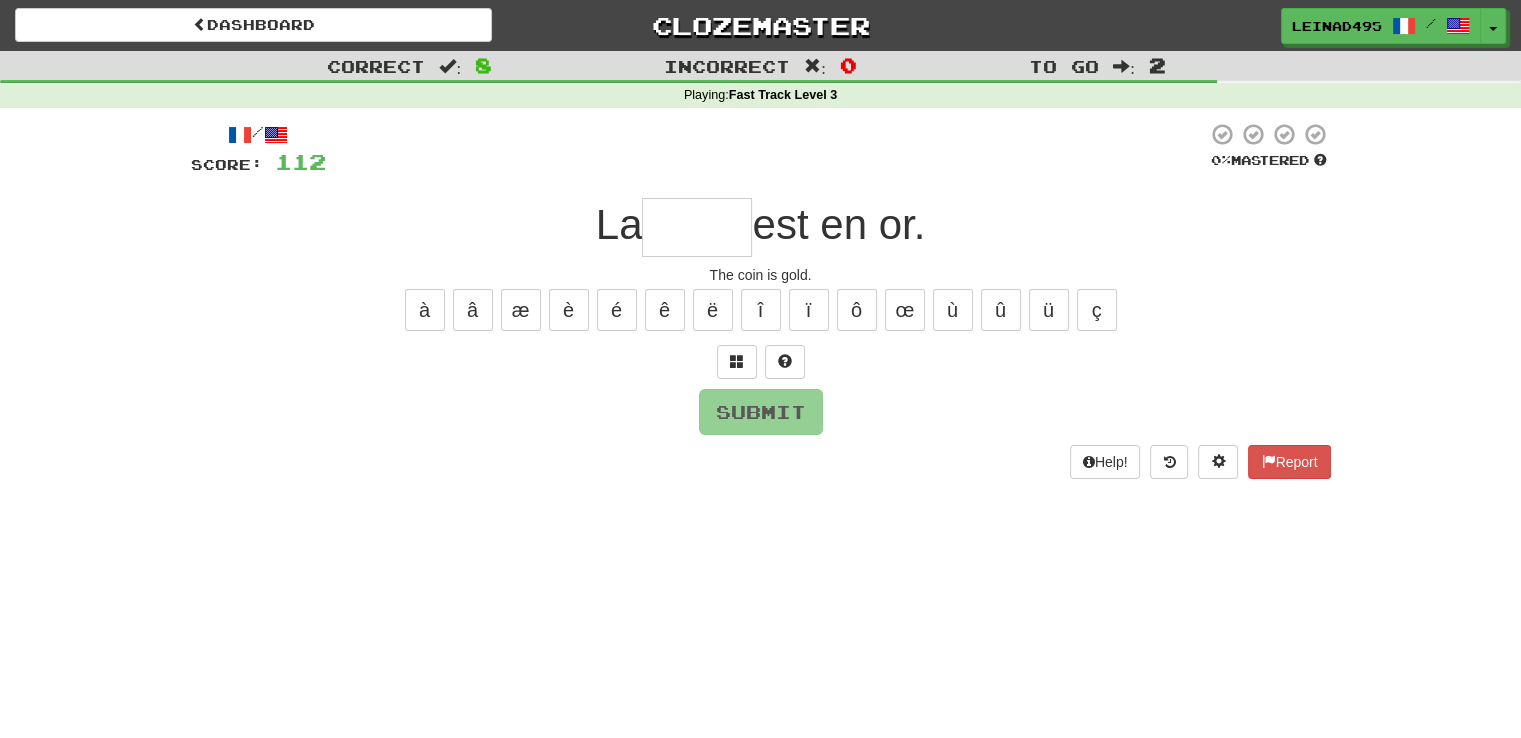 type on "*" 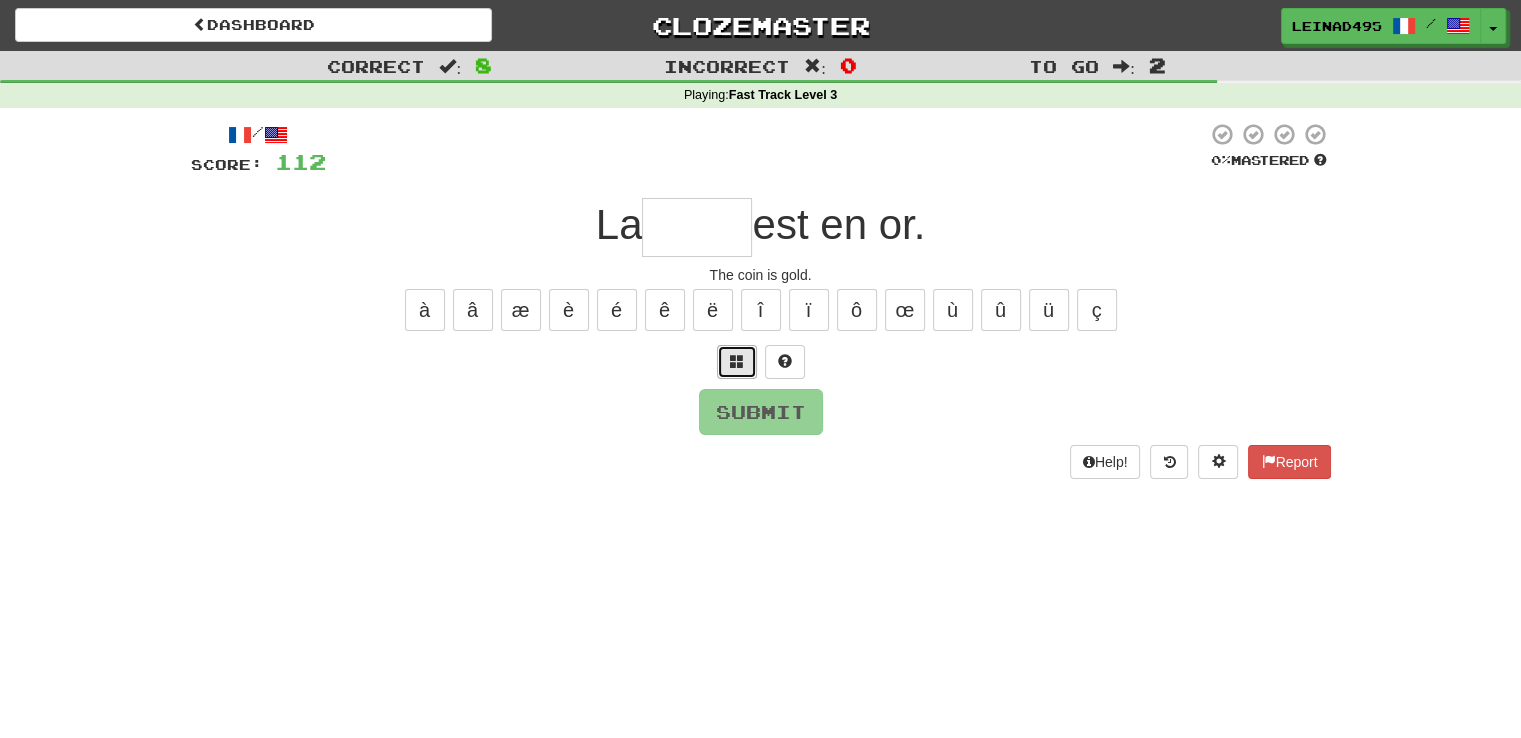 click at bounding box center (737, 362) 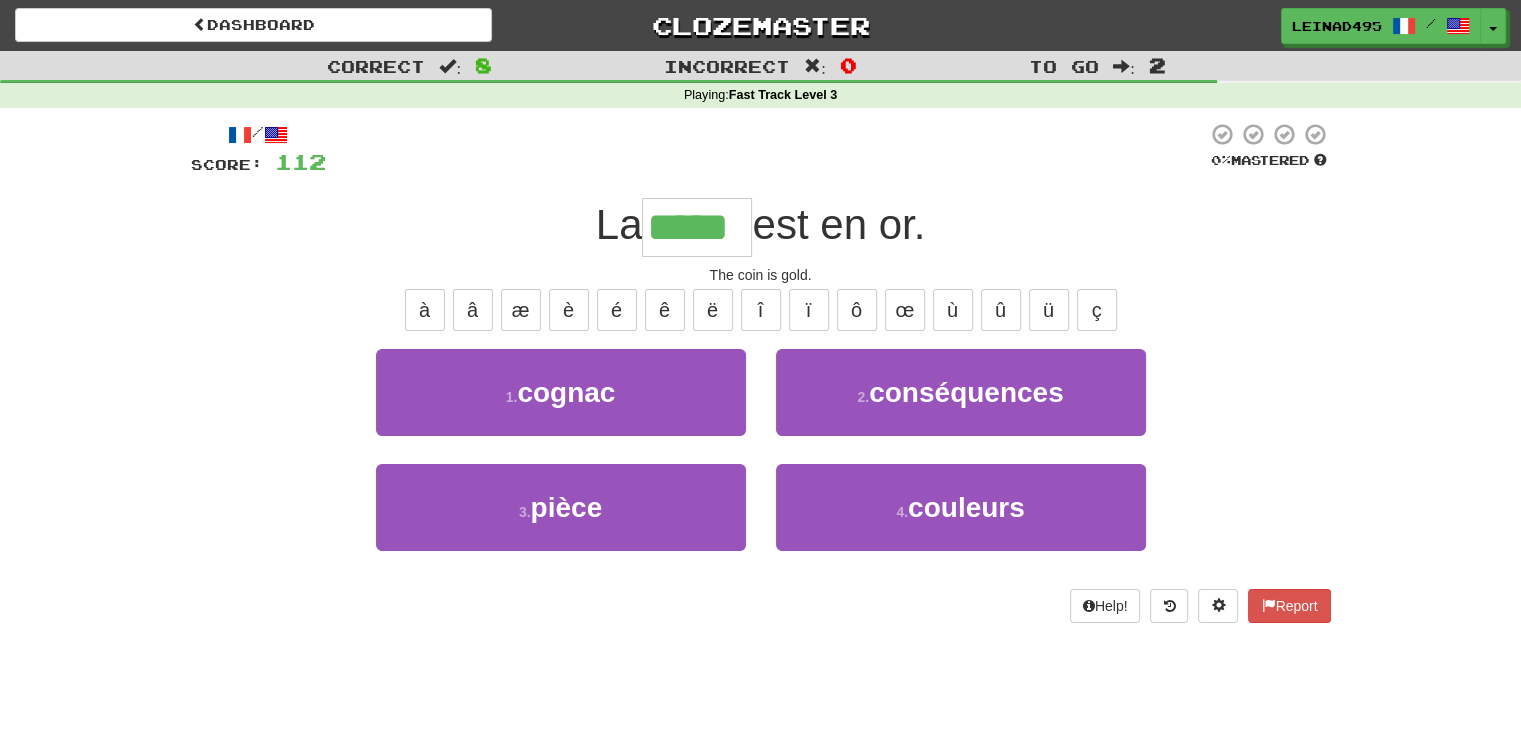 type on "*****" 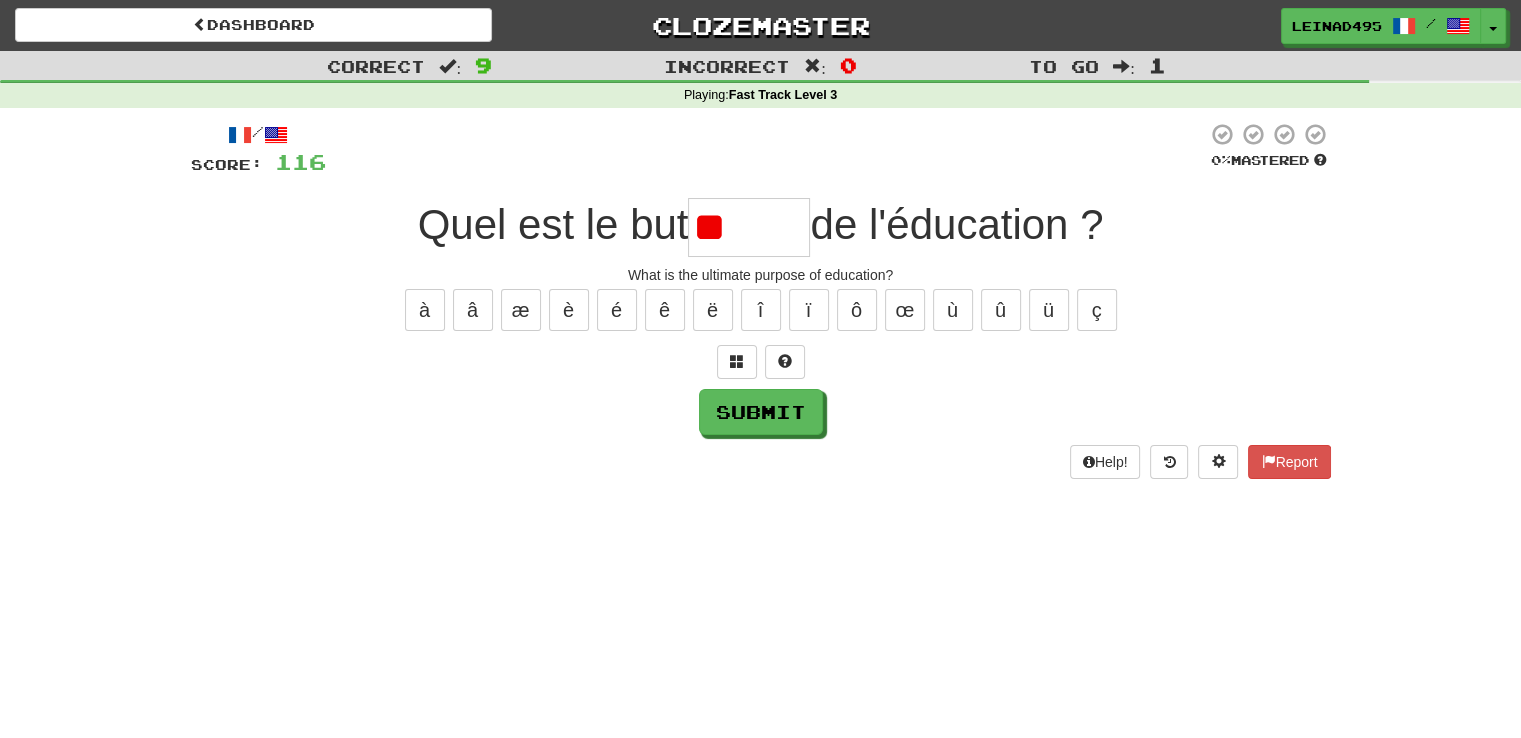 type on "*" 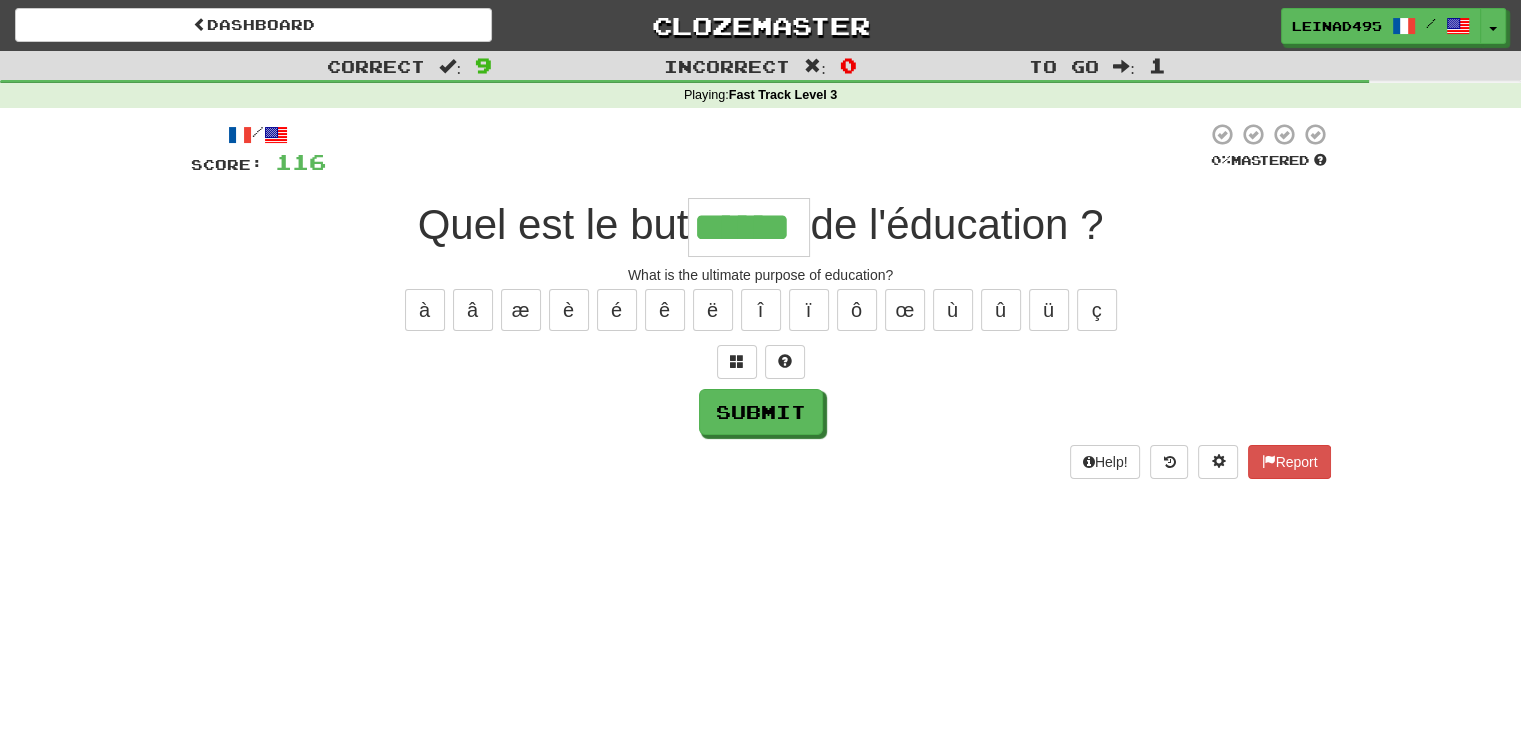 type on "******" 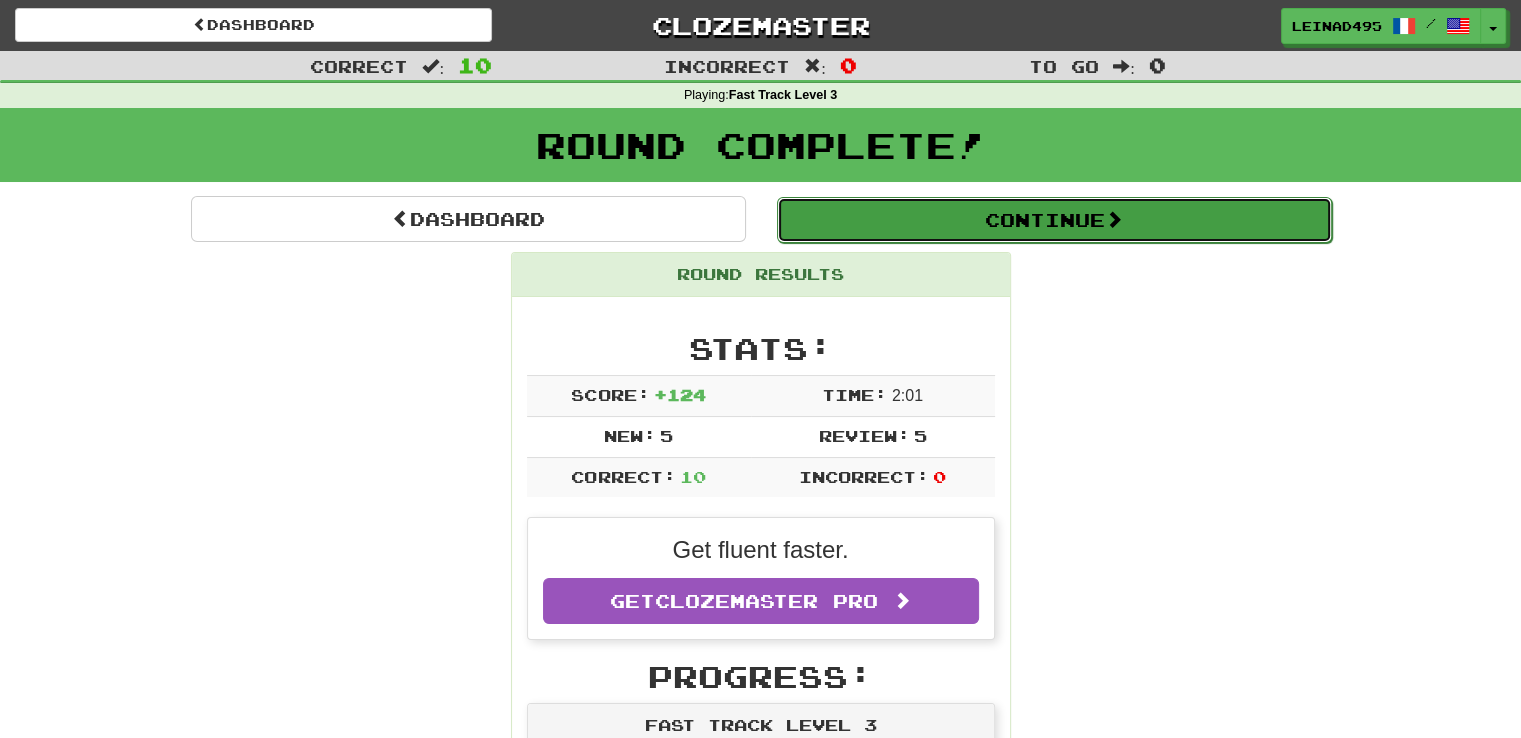 click on "Continue" at bounding box center [1054, 220] 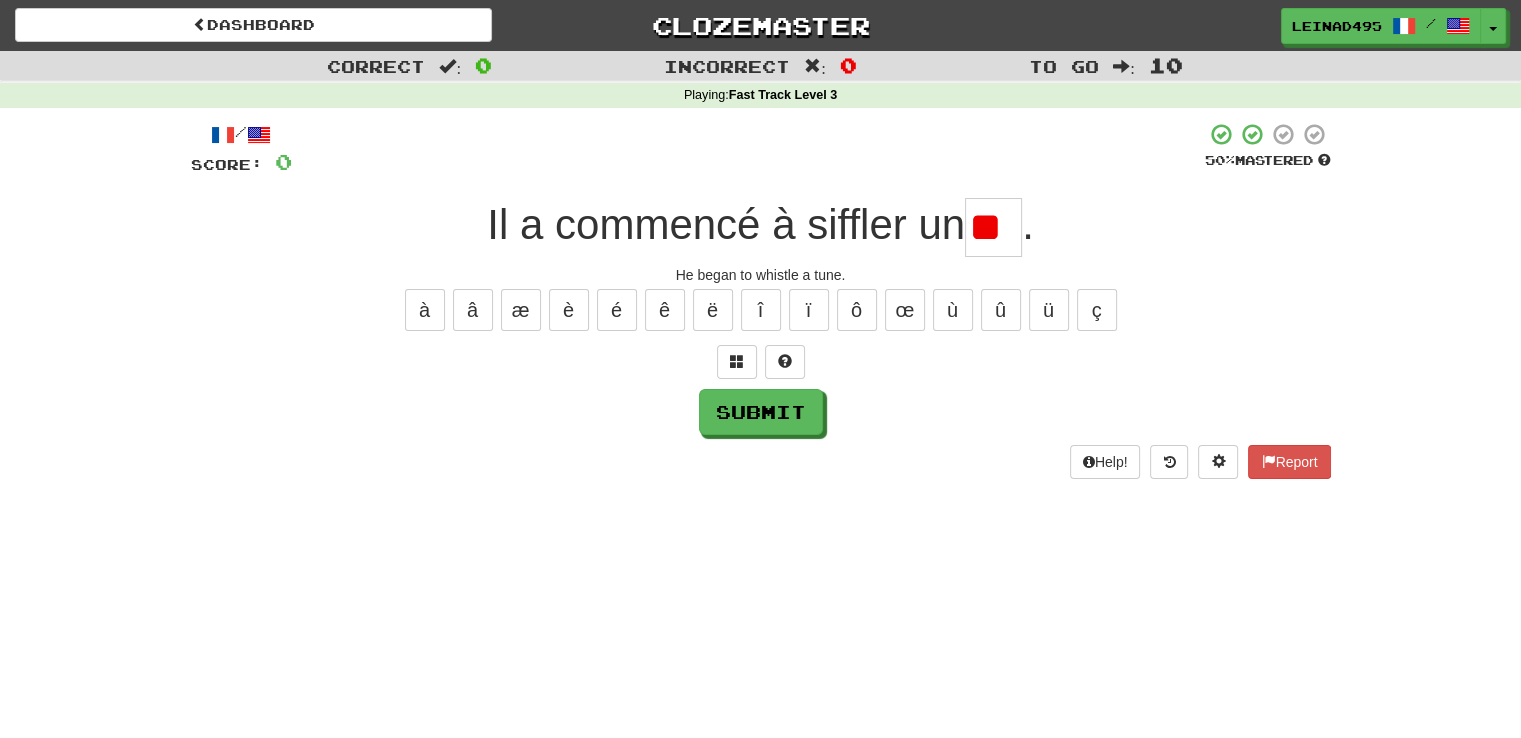 type on "*" 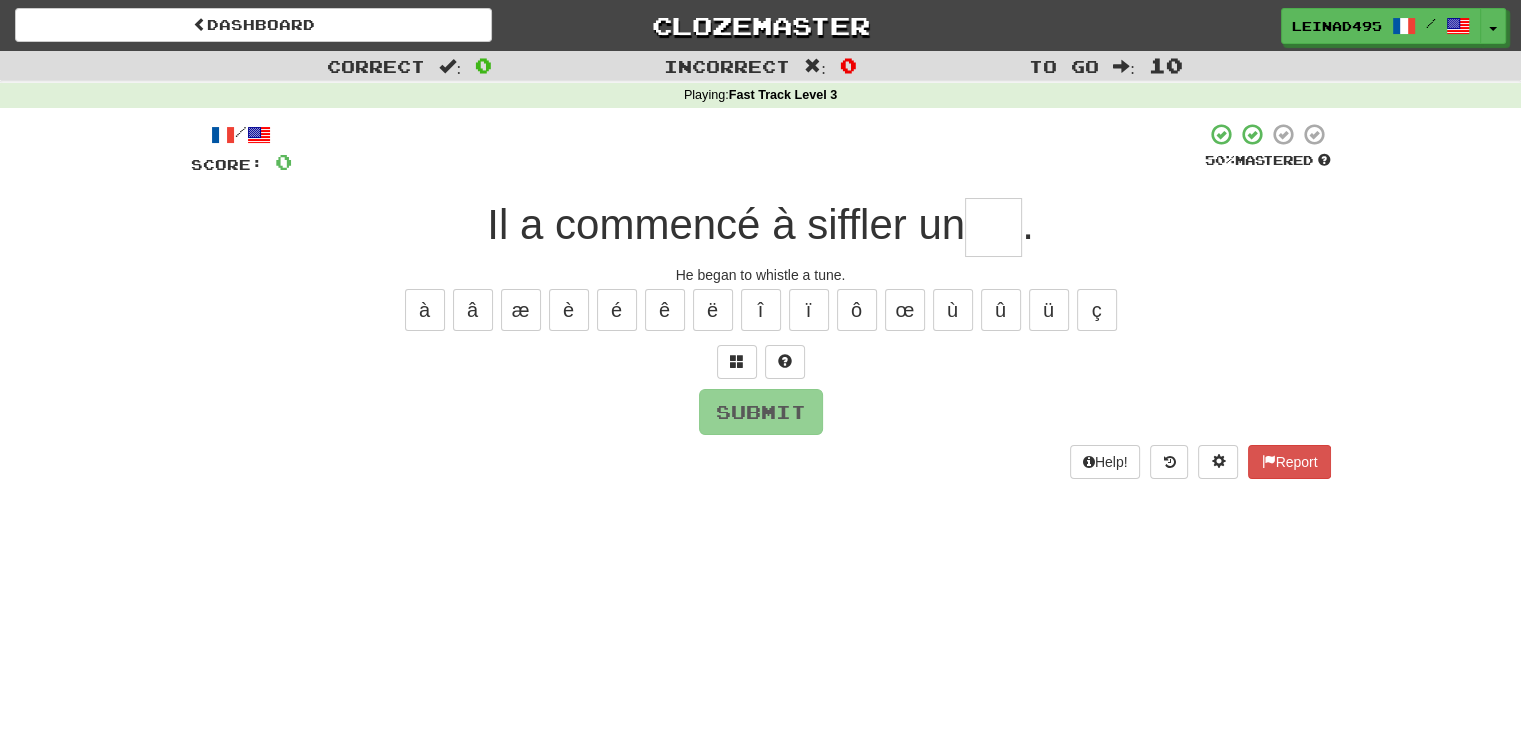 type on "*" 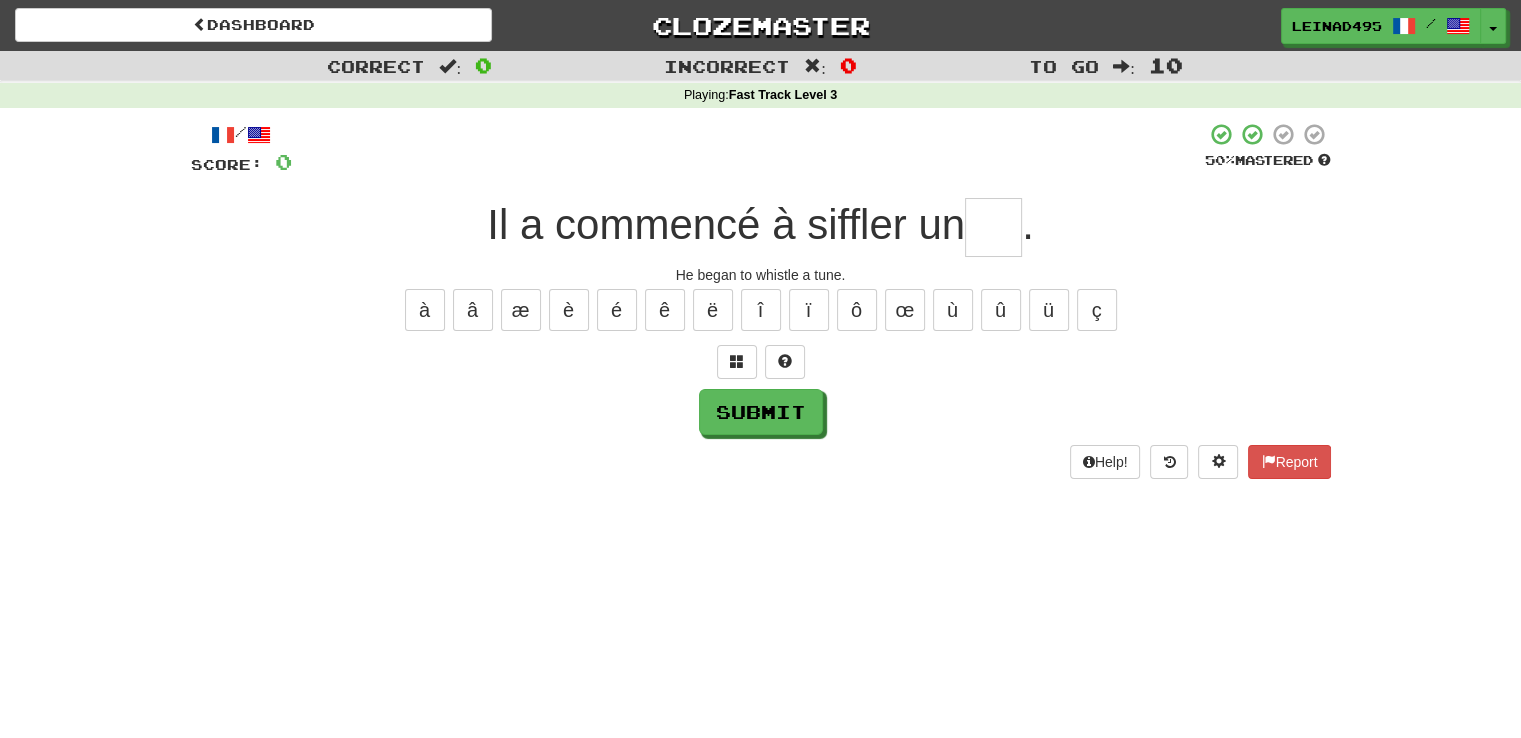 type on "*" 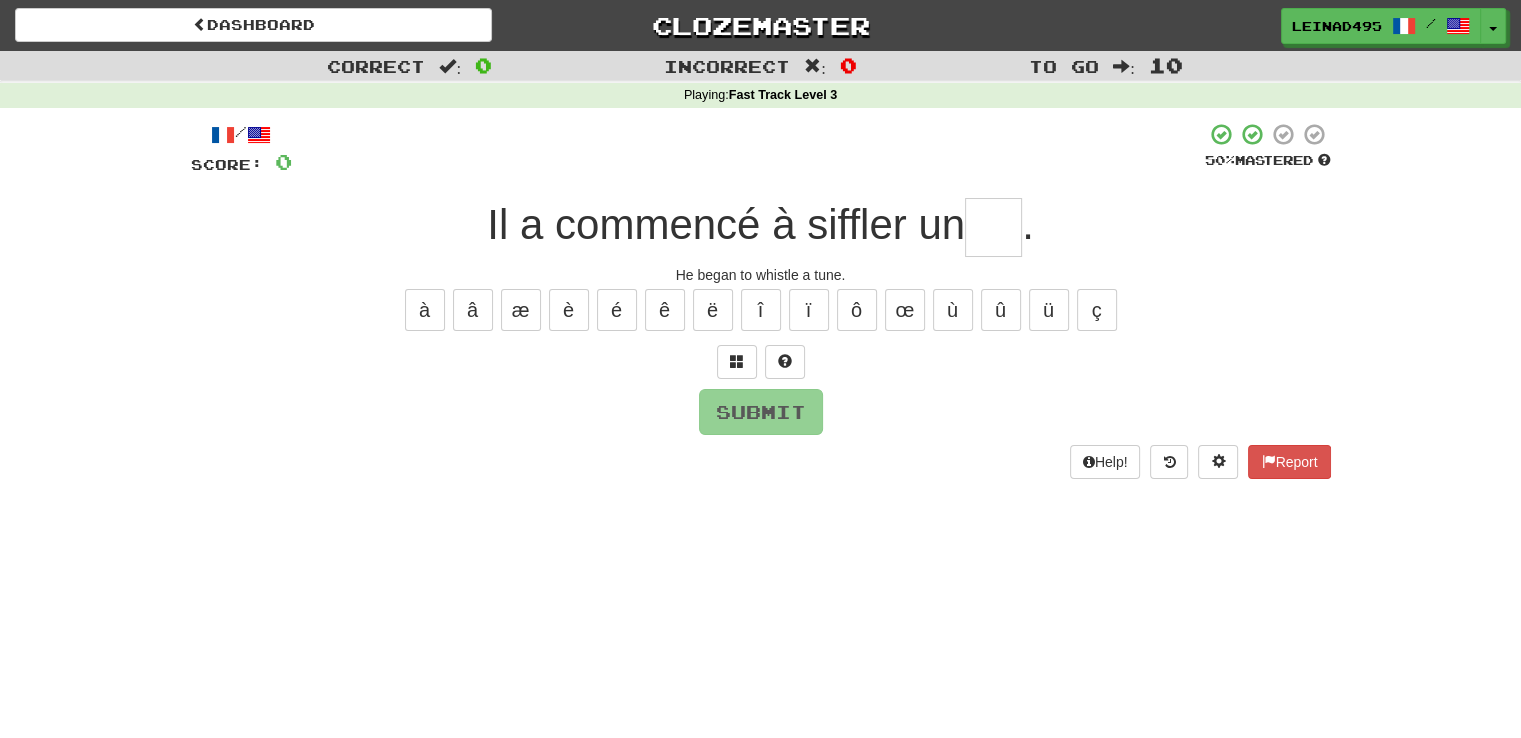 type on "*" 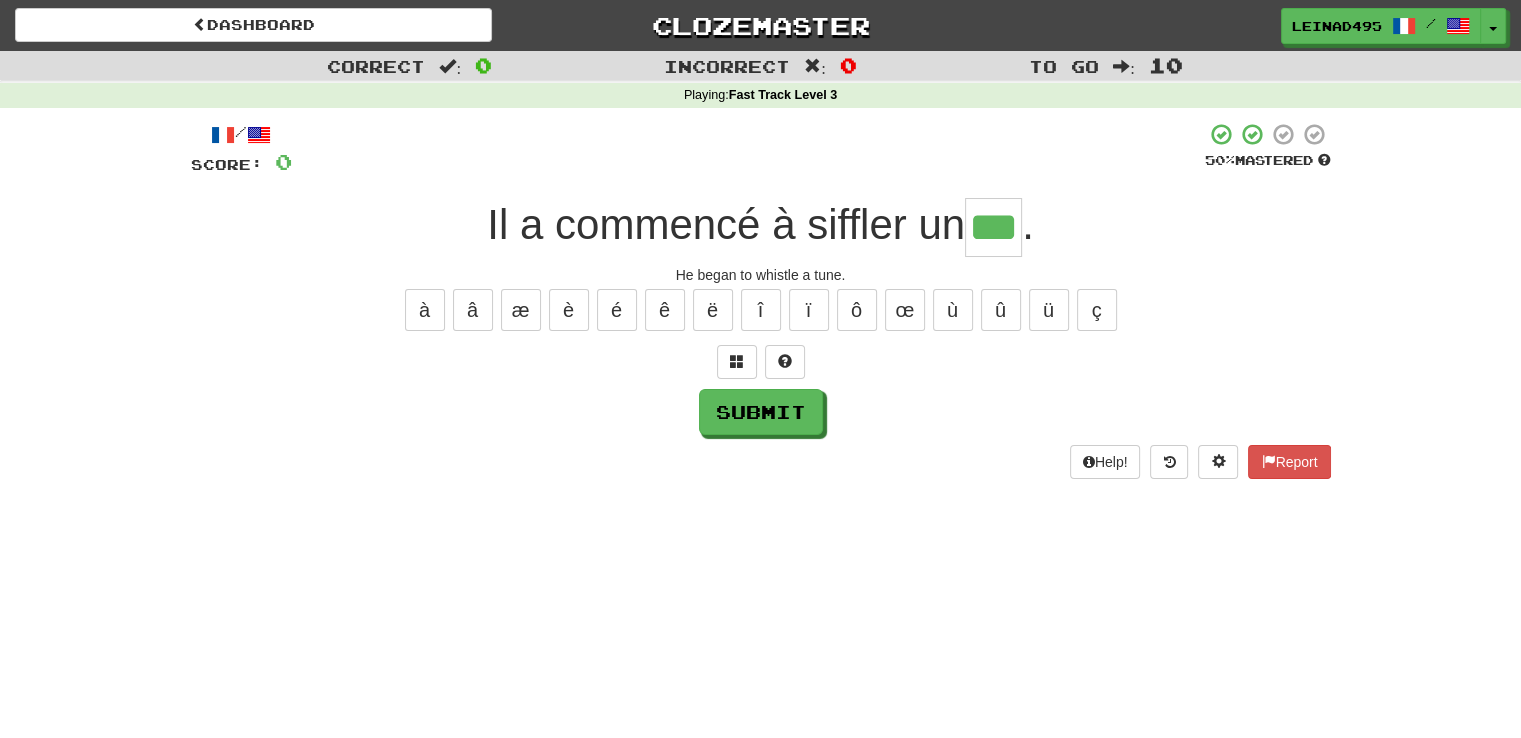 type on "***" 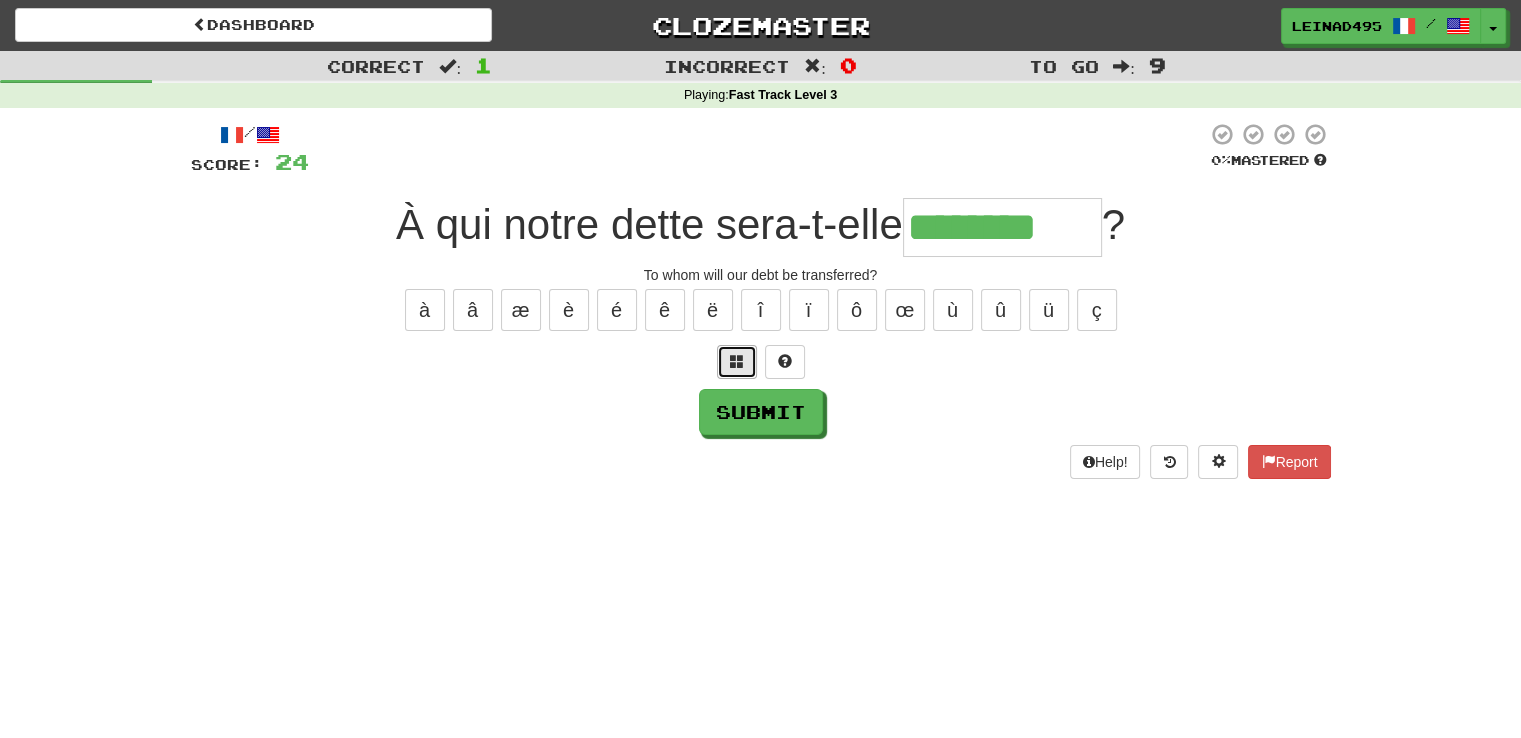 click at bounding box center [737, 362] 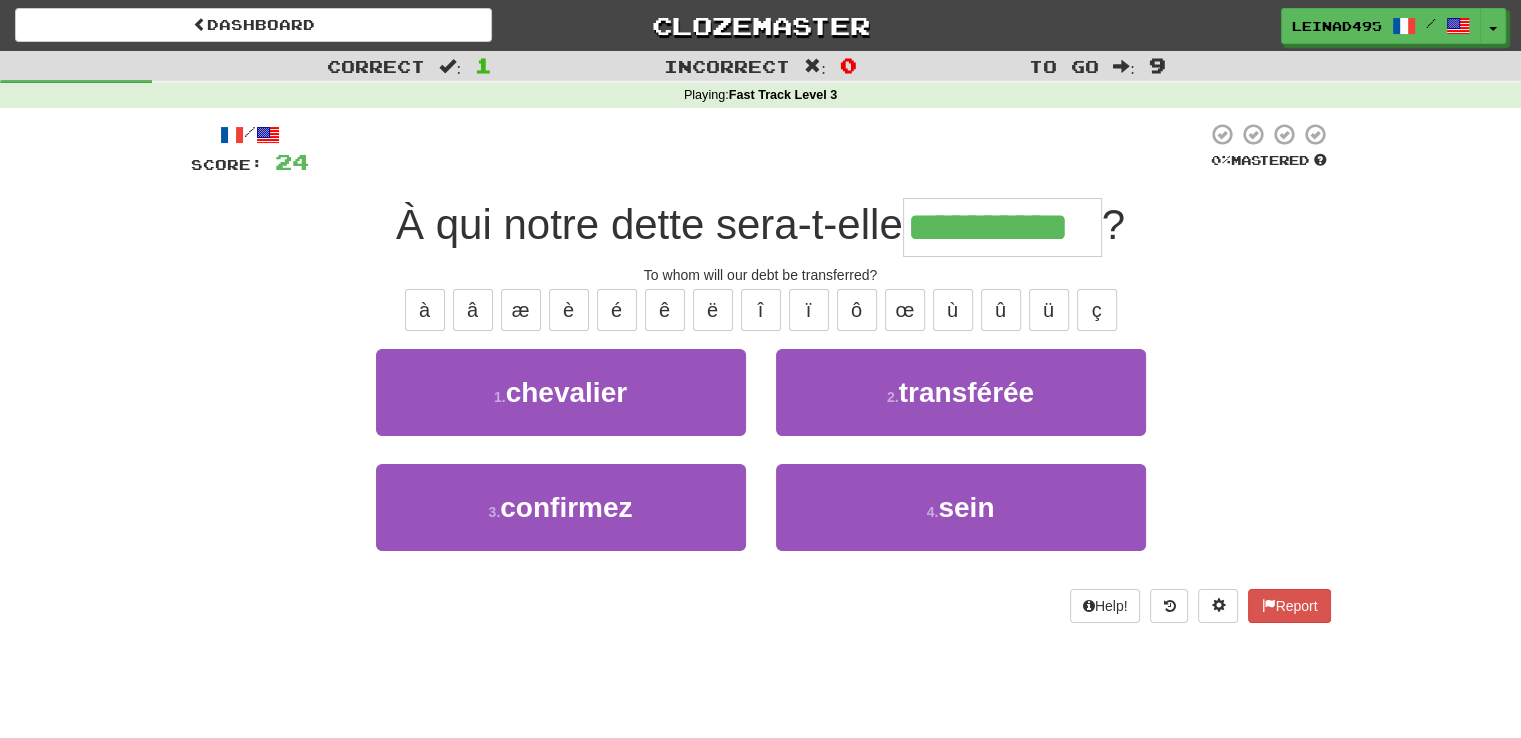 type on "**********" 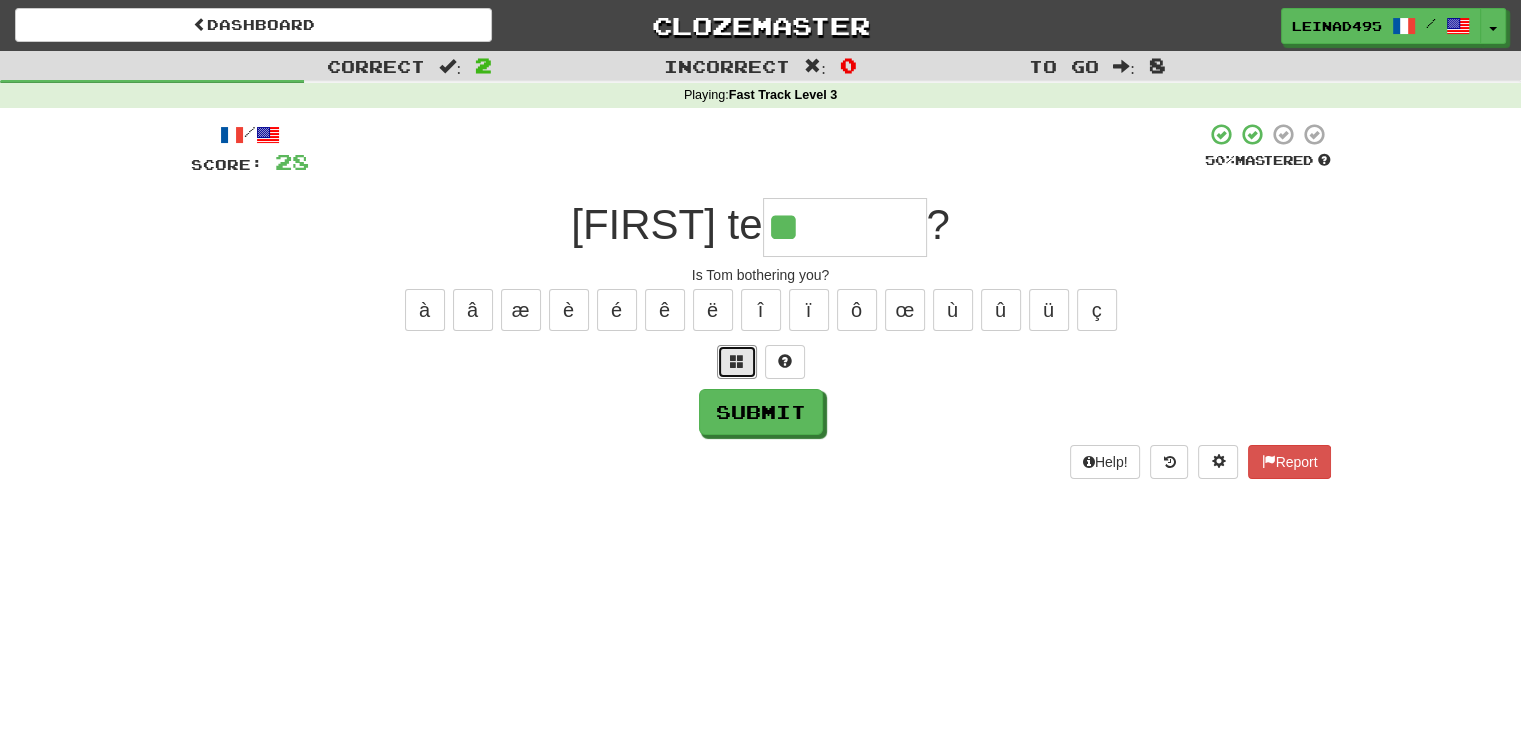 click at bounding box center [737, 362] 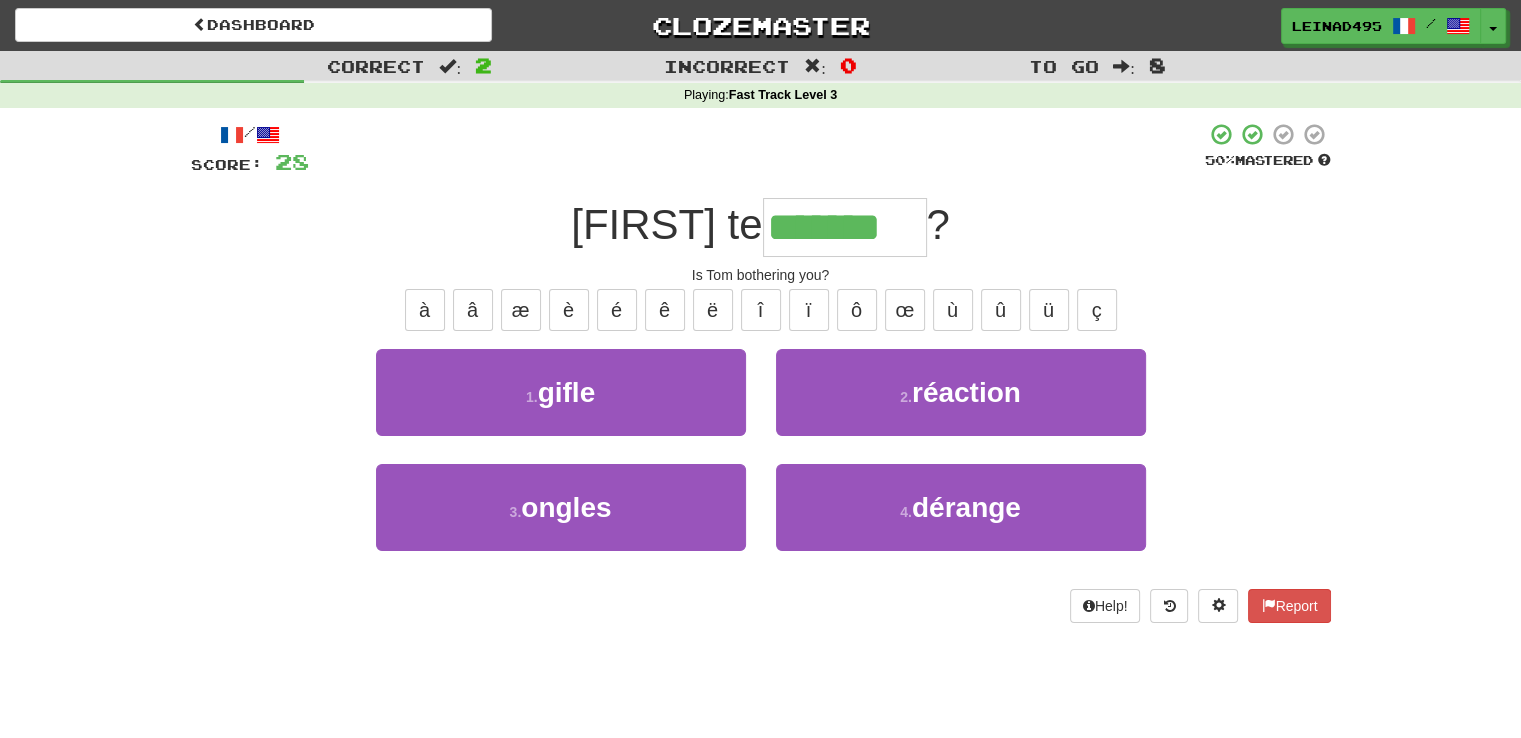 type on "*******" 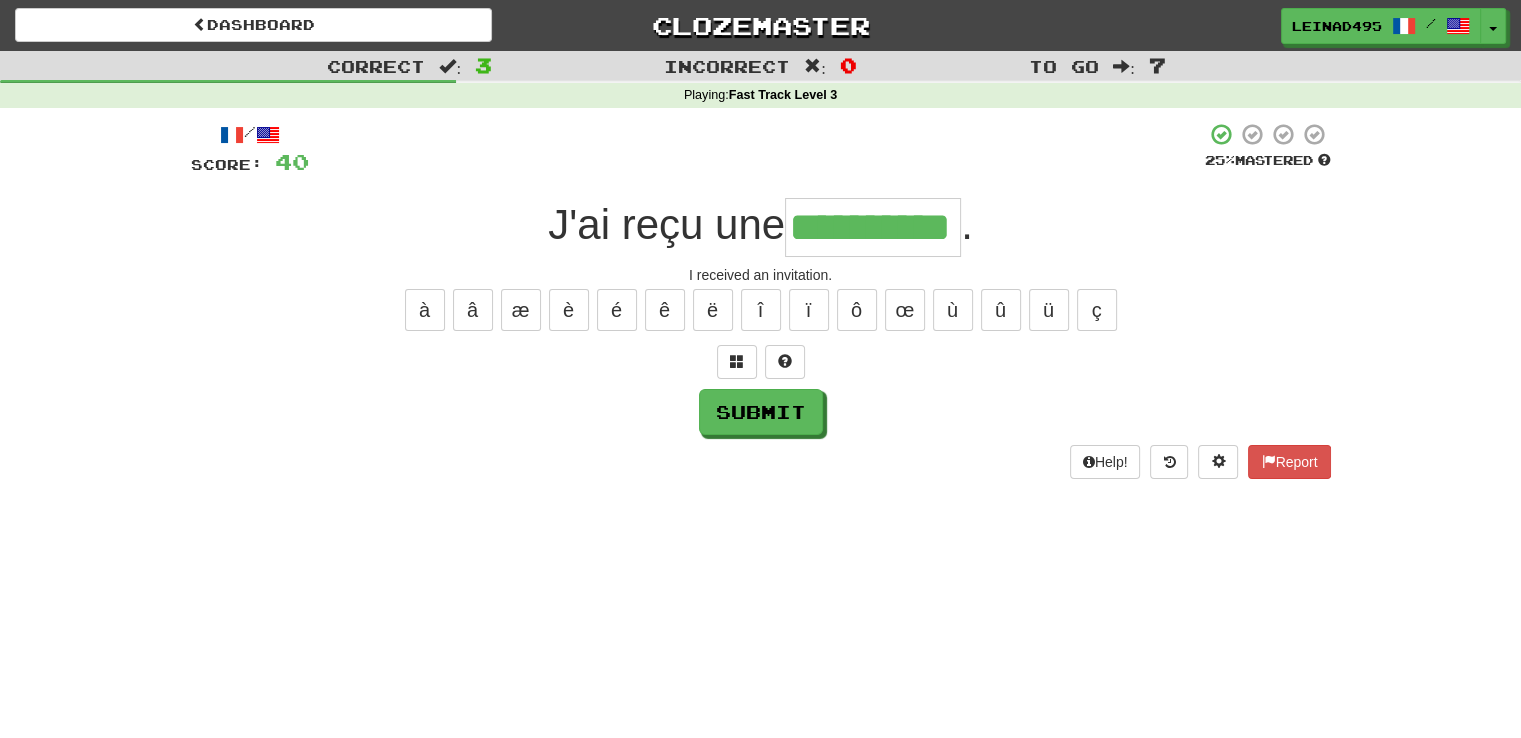 type on "**********" 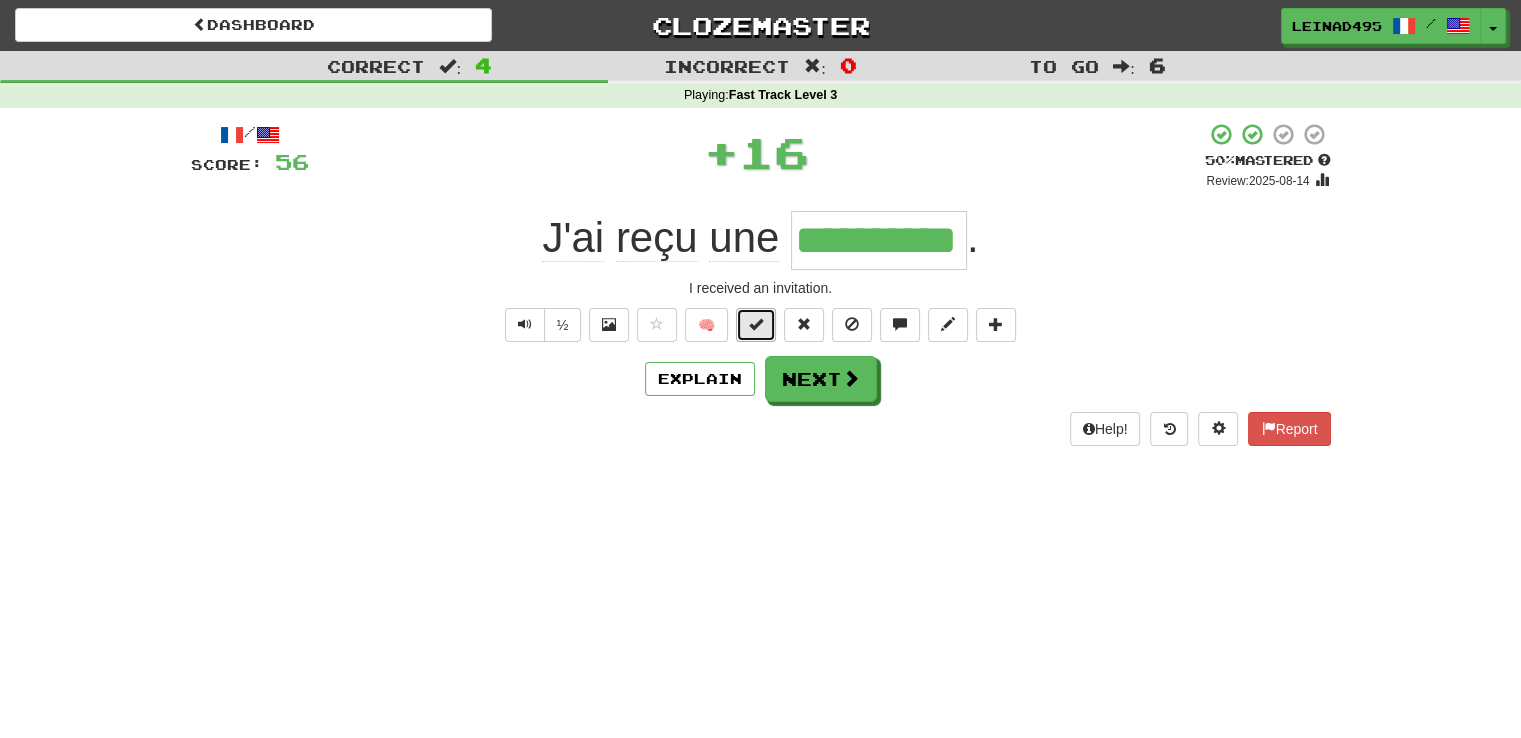 click at bounding box center (756, 325) 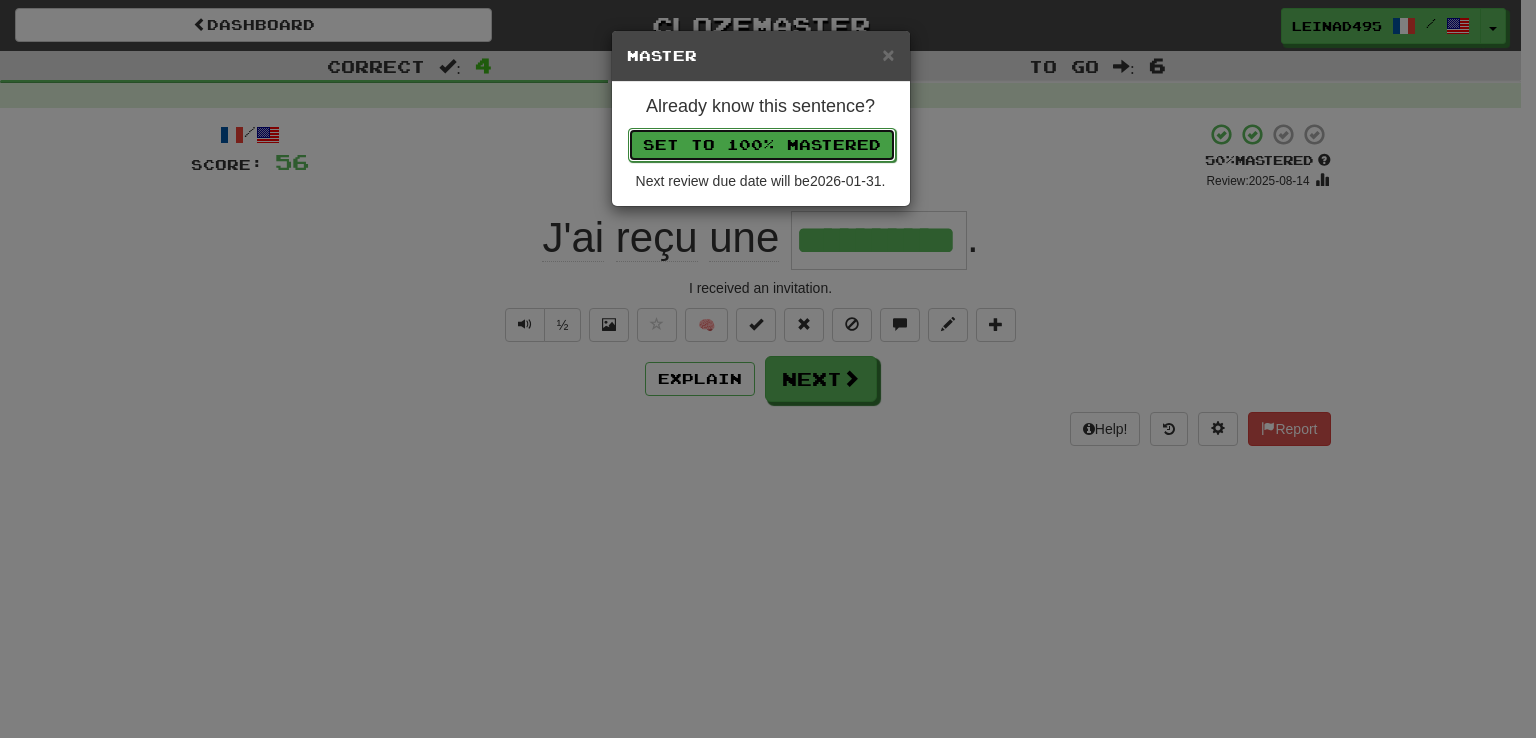 click on "Set to 100% Mastered" at bounding box center [762, 145] 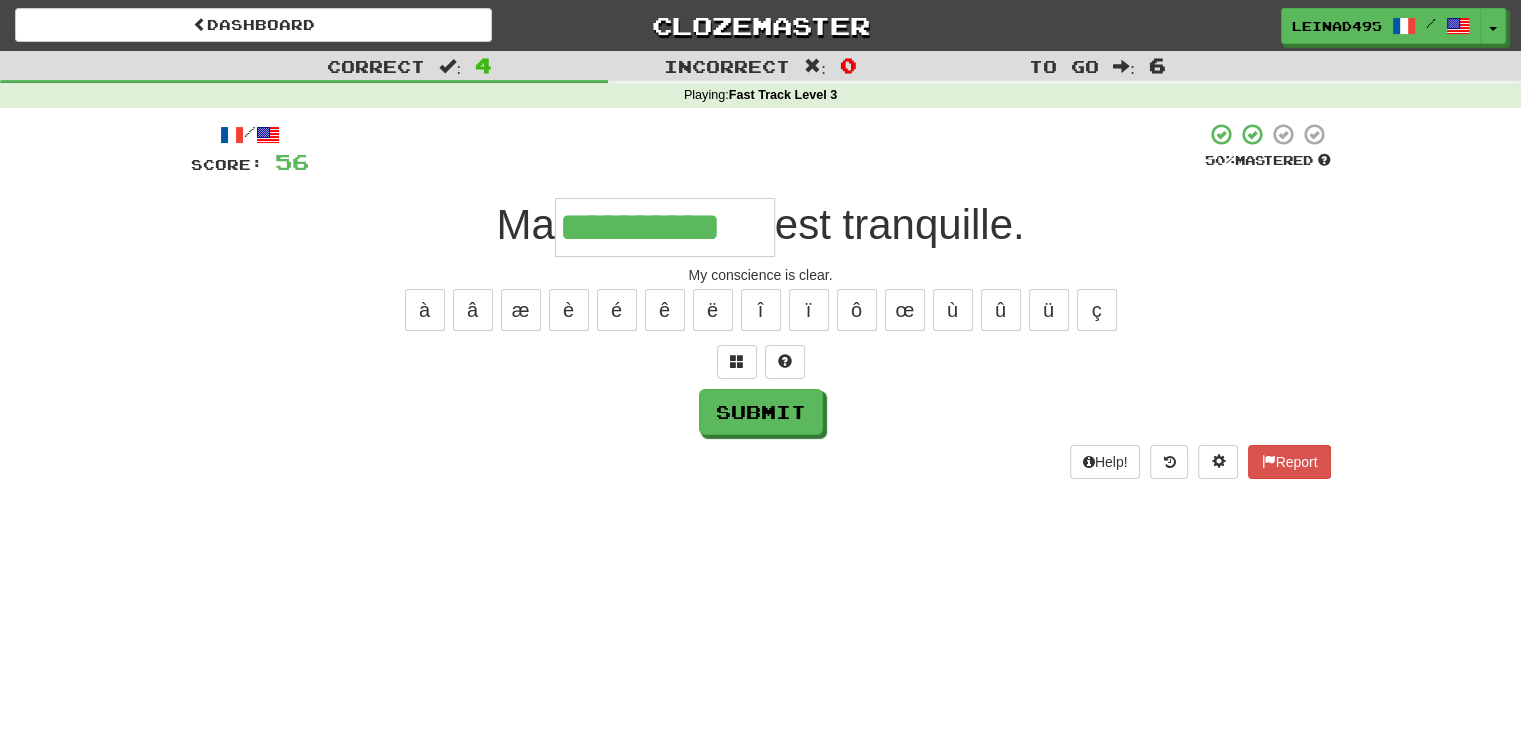 type on "**********" 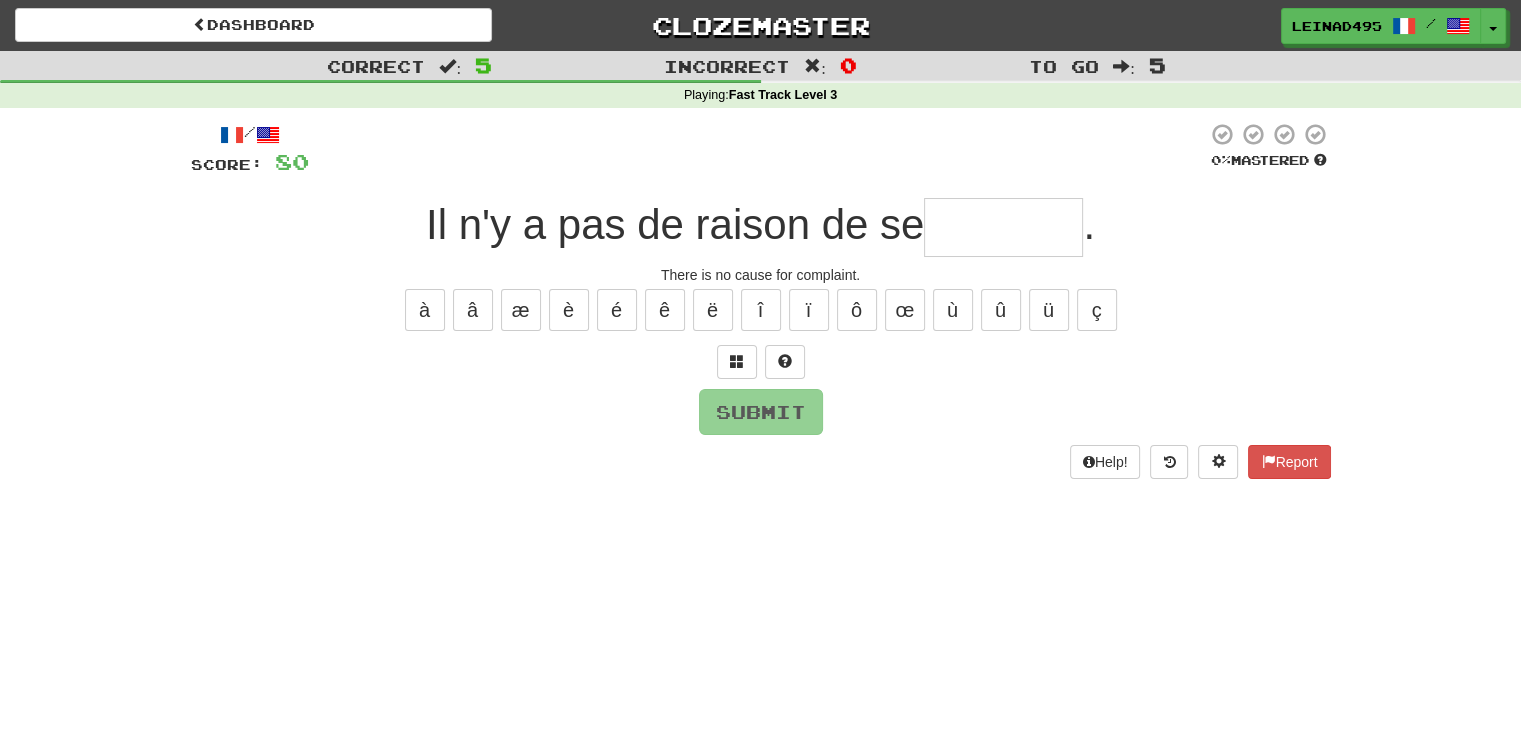type on "*" 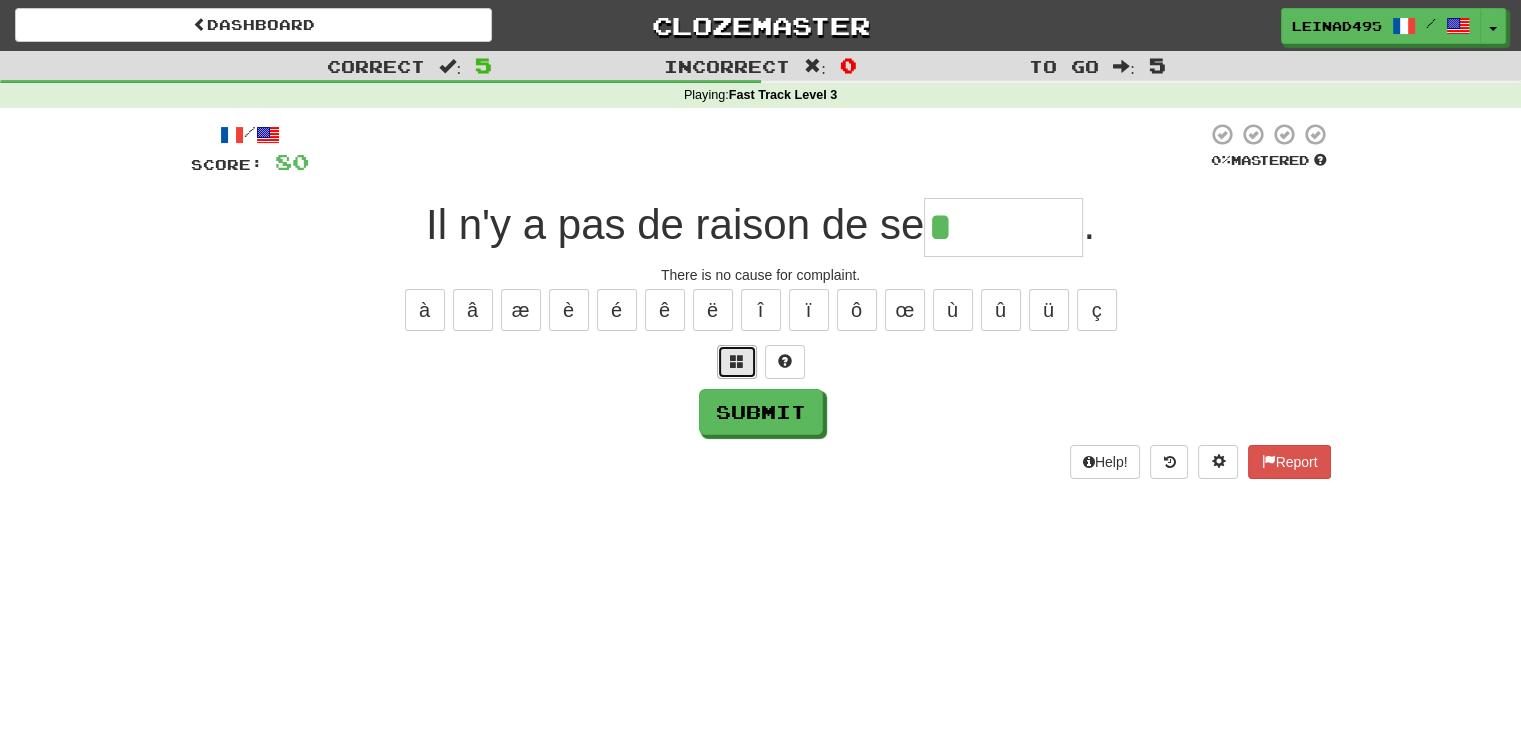 click at bounding box center (737, 362) 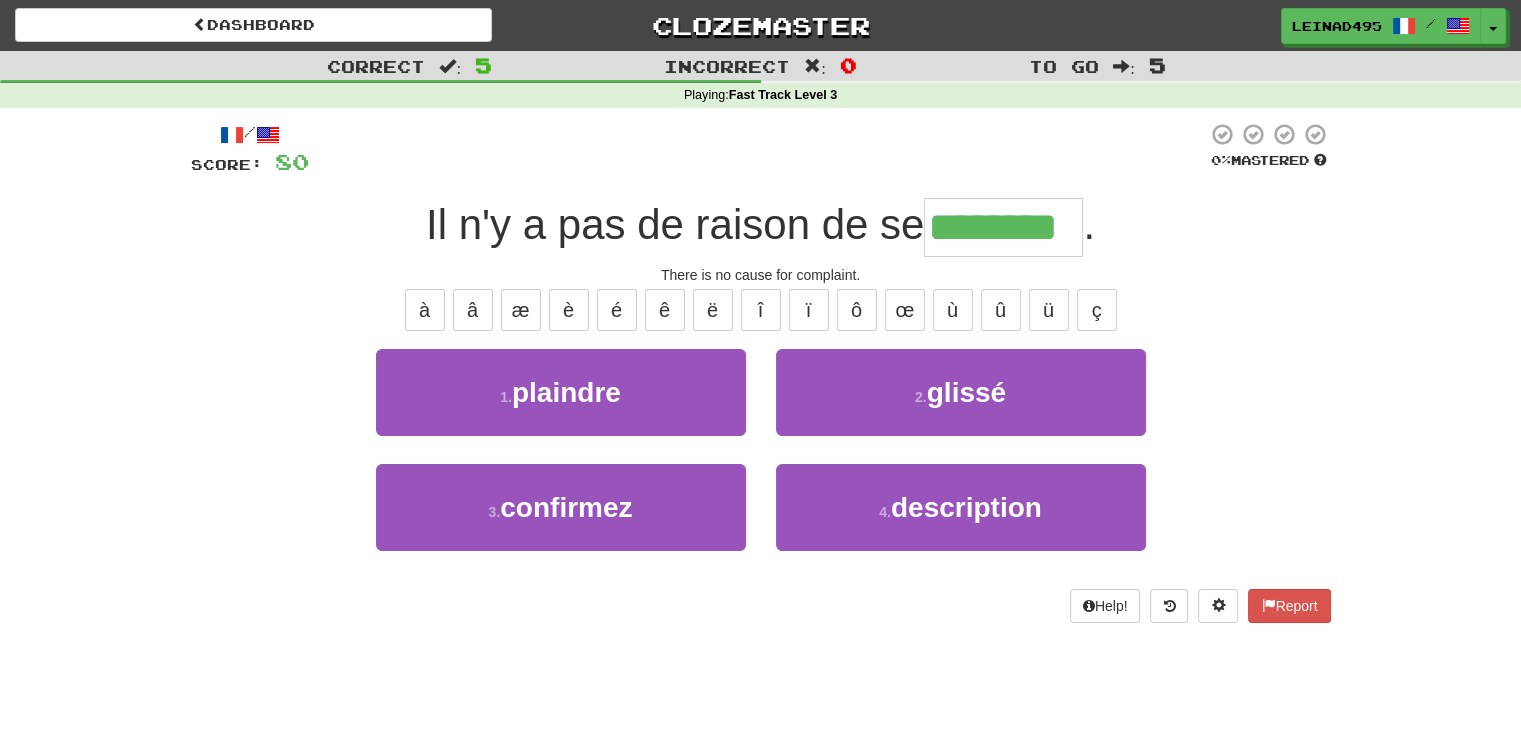 type on "********" 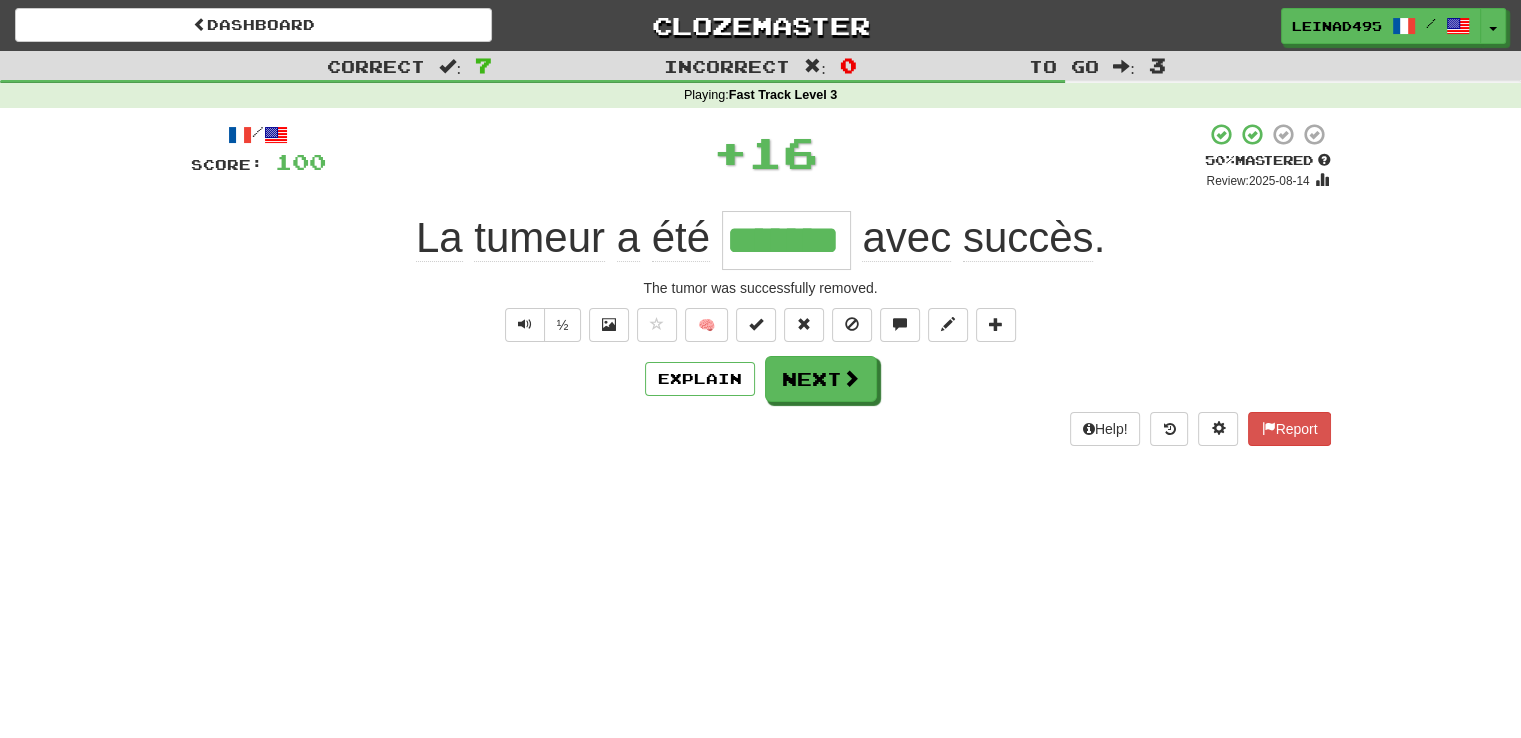 type on "*" 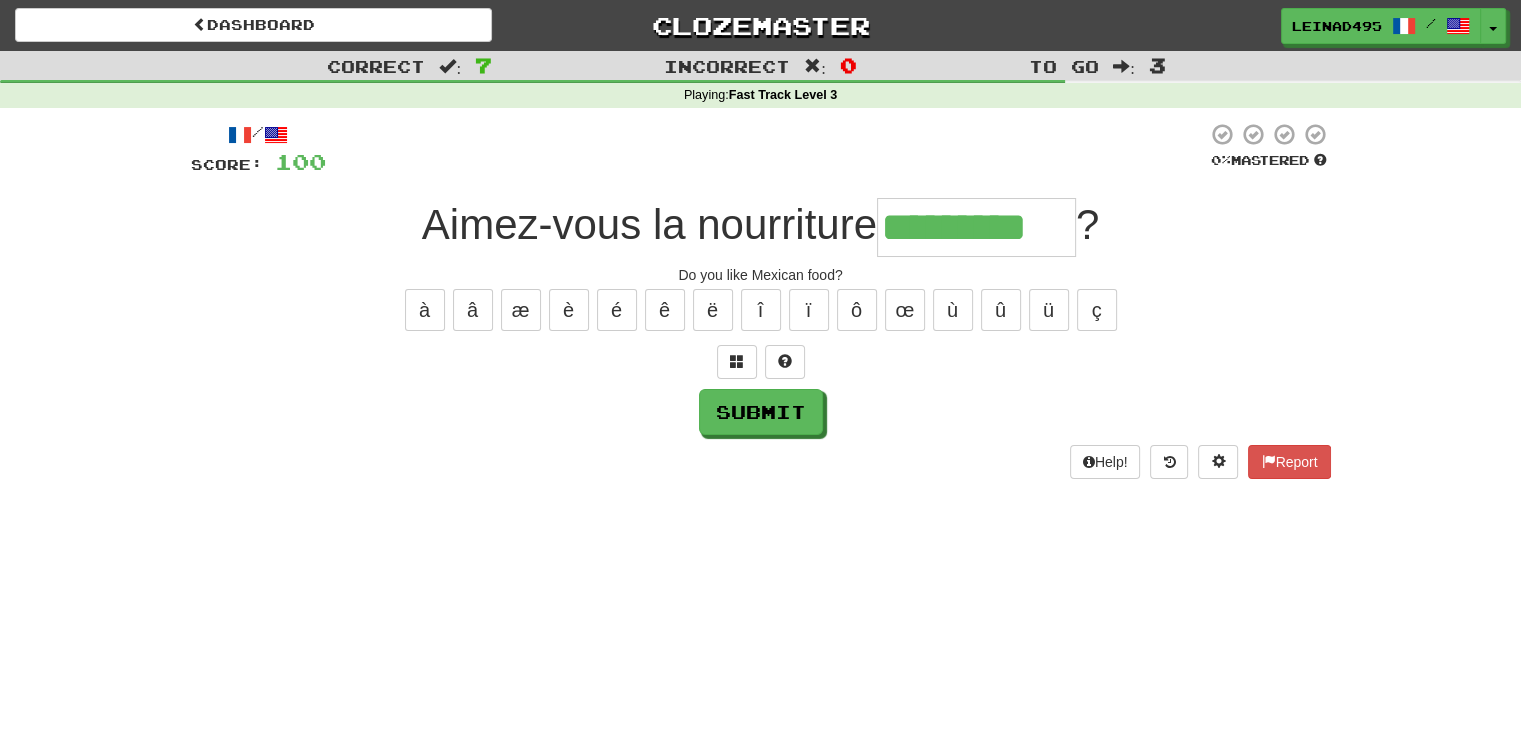 type on "*********" 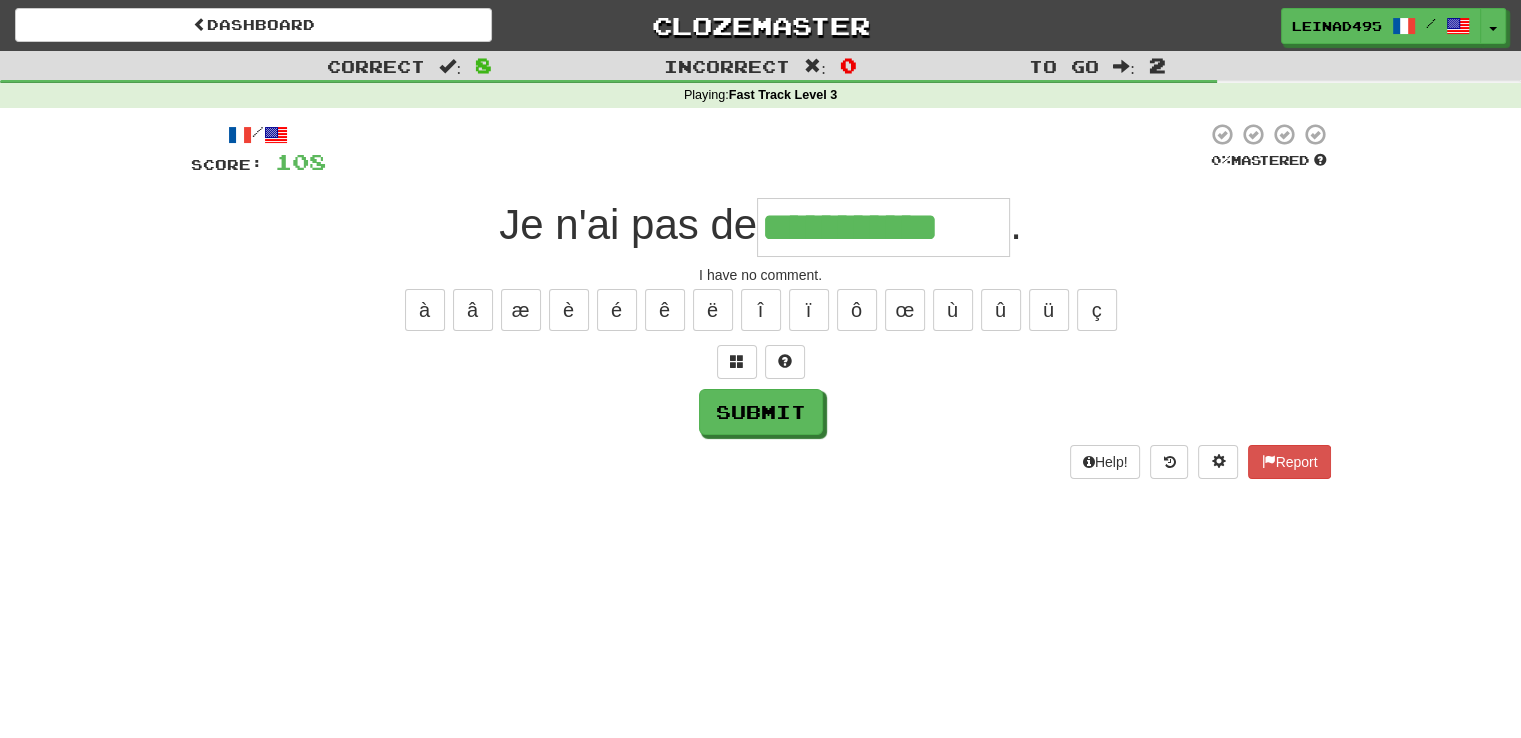 type on "**********" 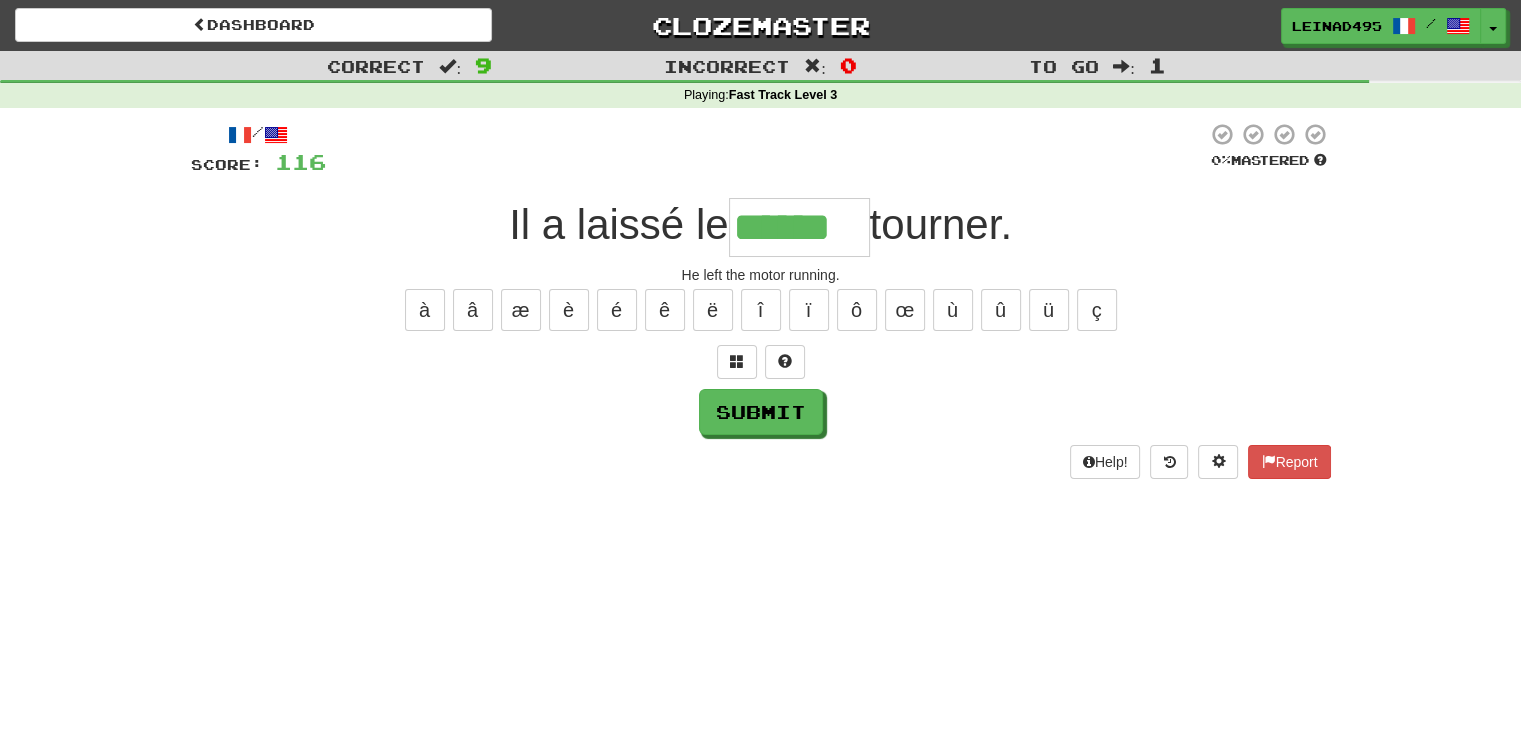 type on "******" 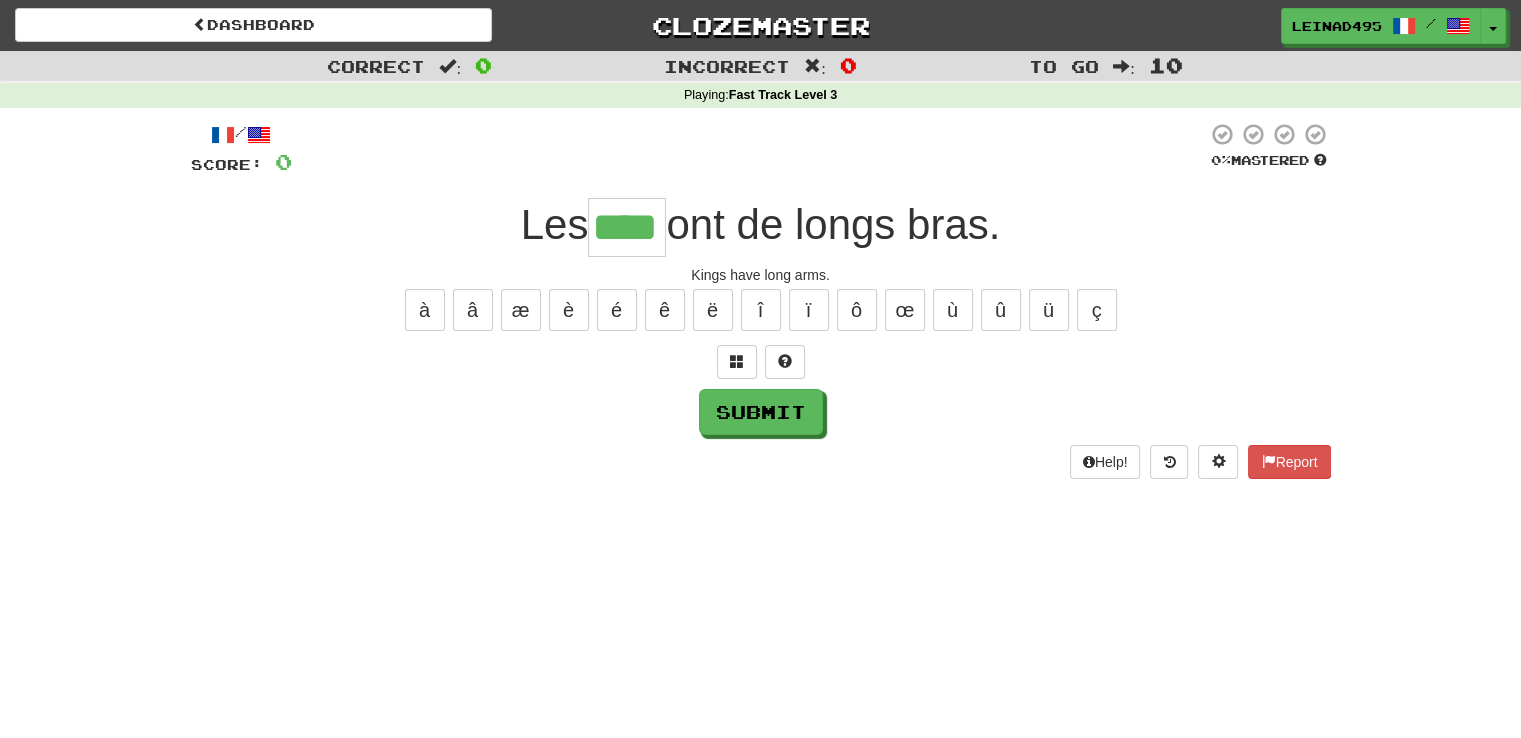 type on "****" 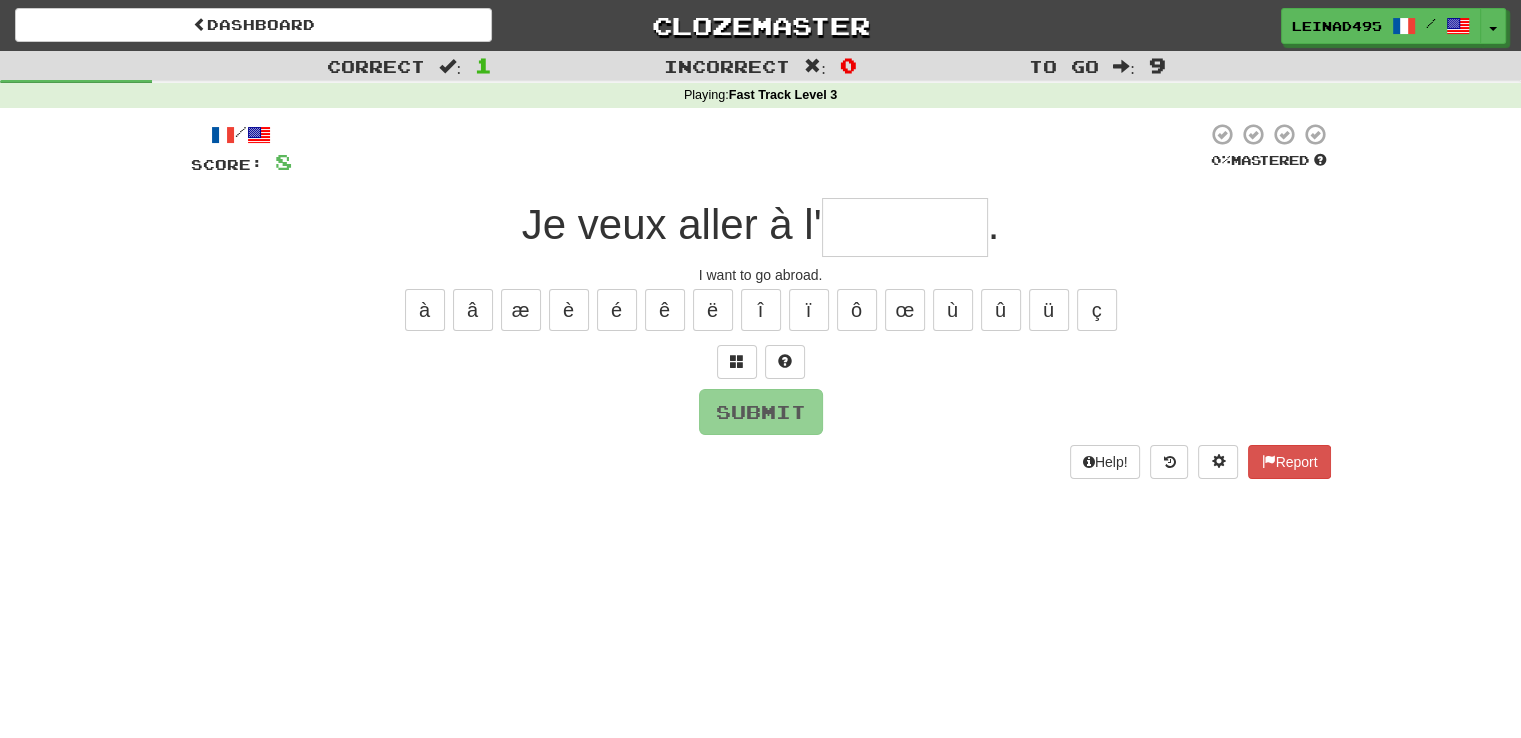 type on "*" 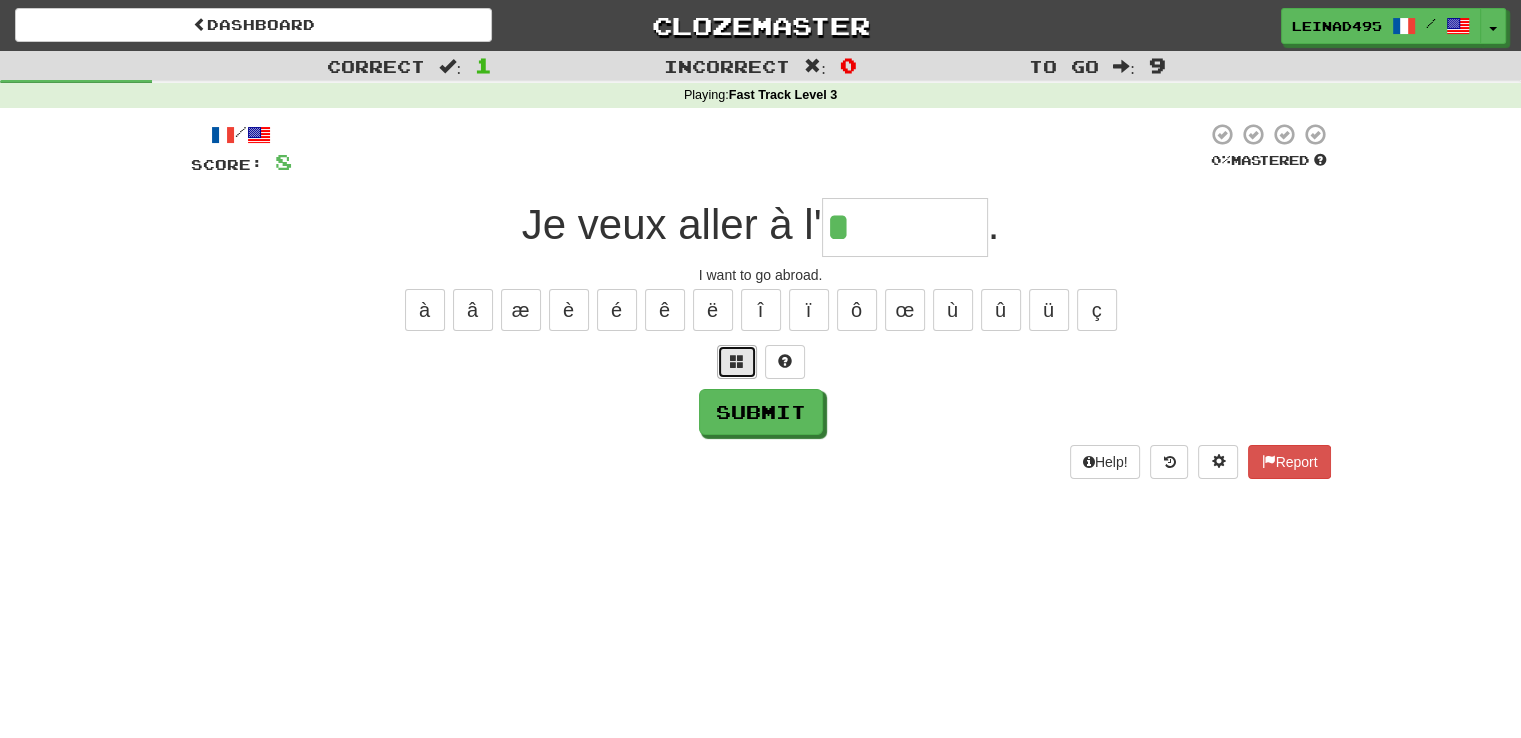 click at bounding box center (737, 361) 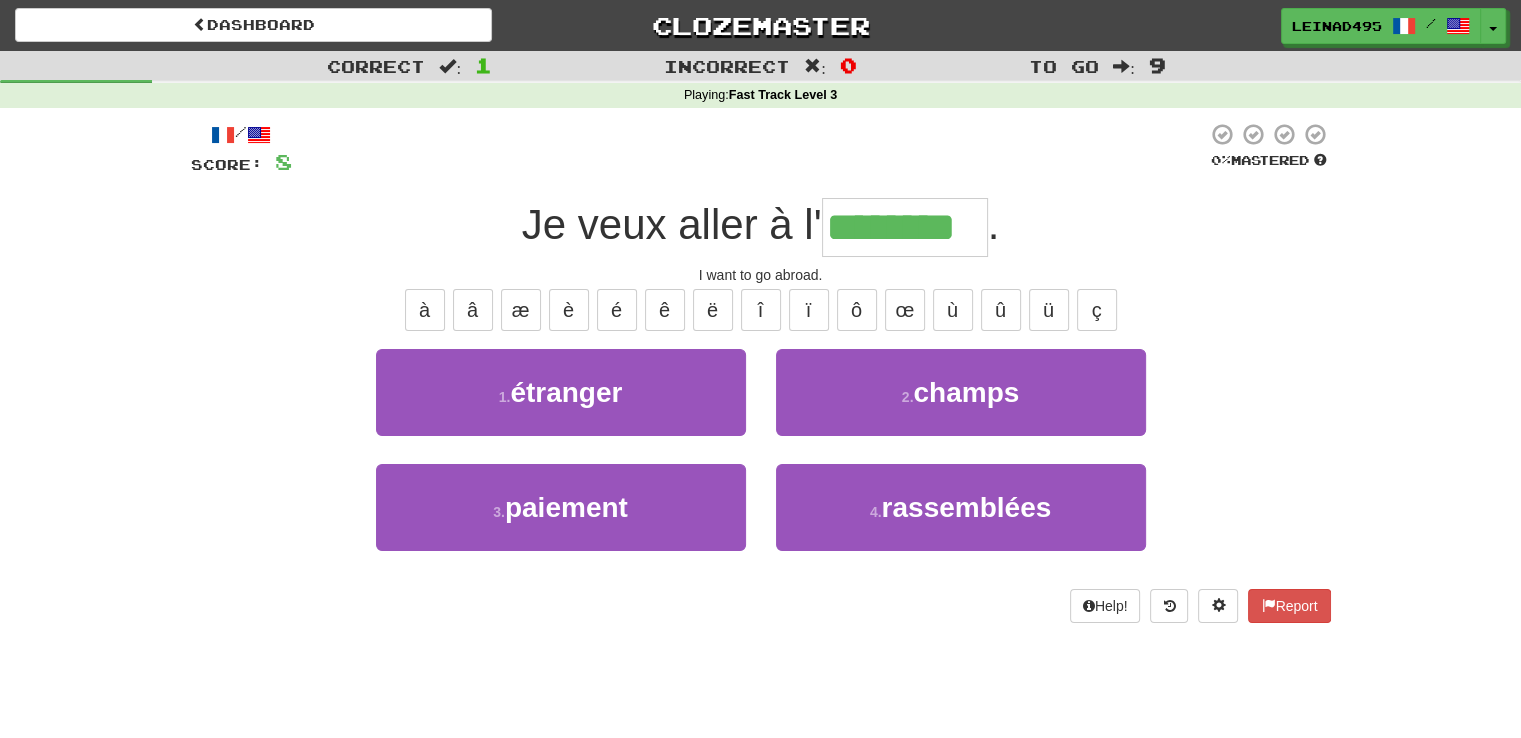type on "********" 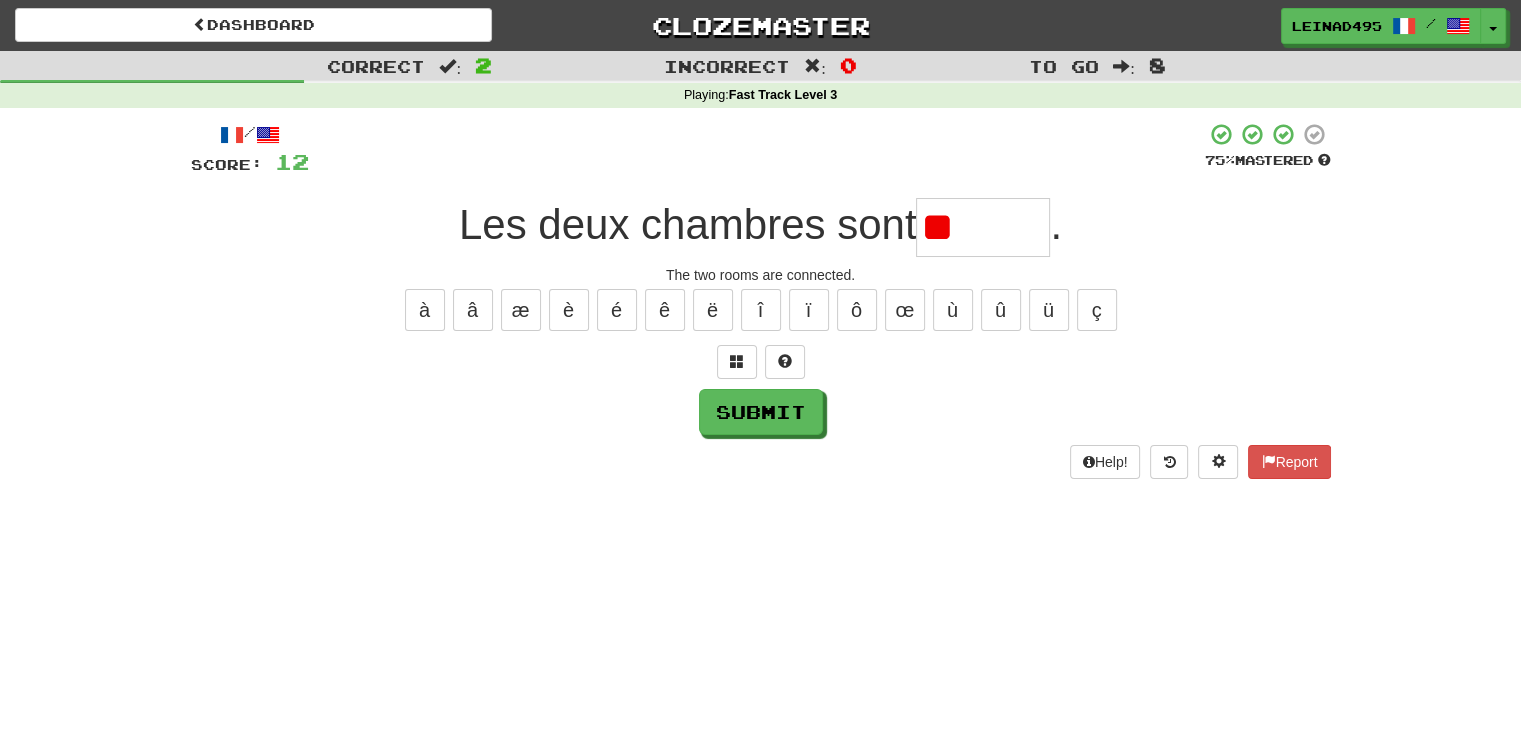type on "*" 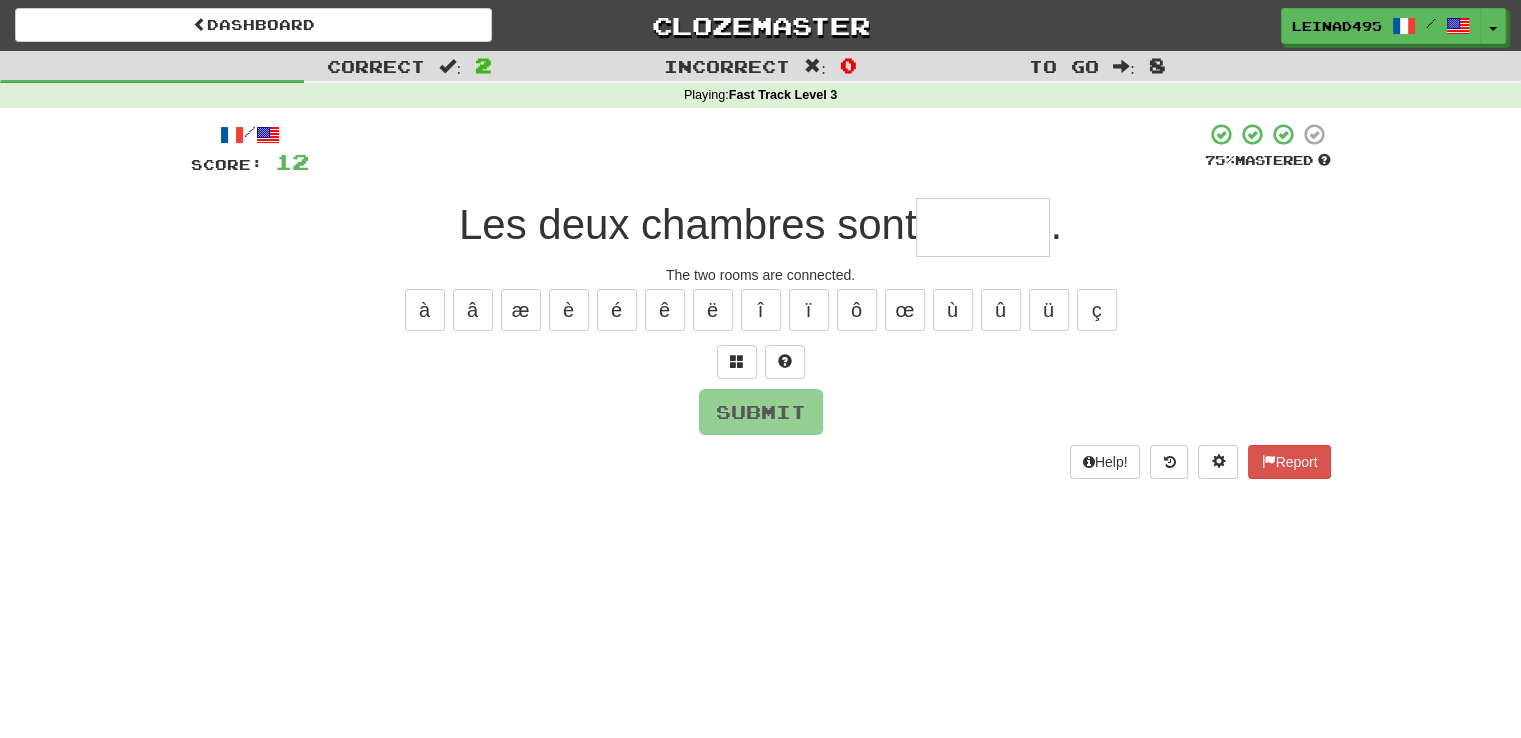 type on "*" 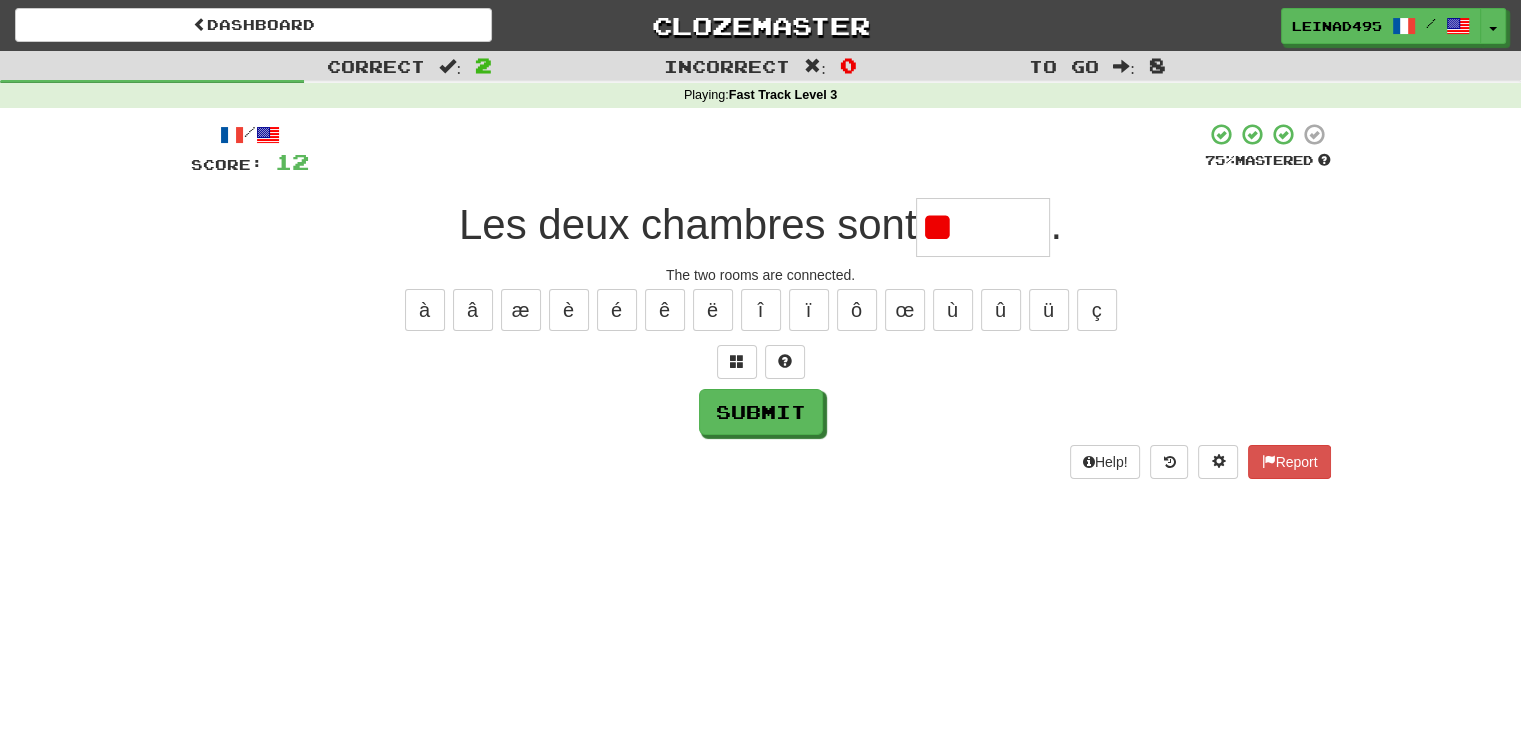 type on "*" 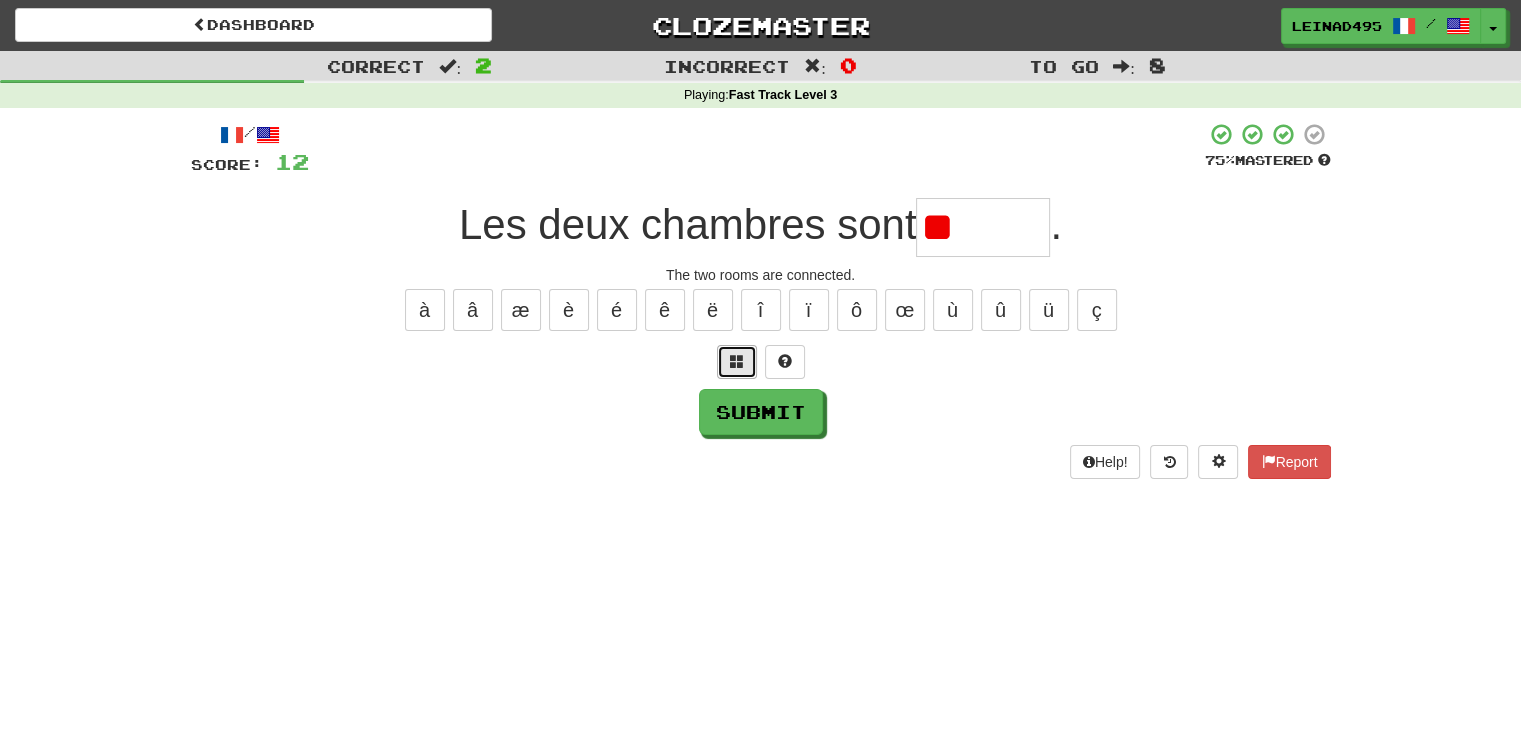 click at bounding box center [737, 362] 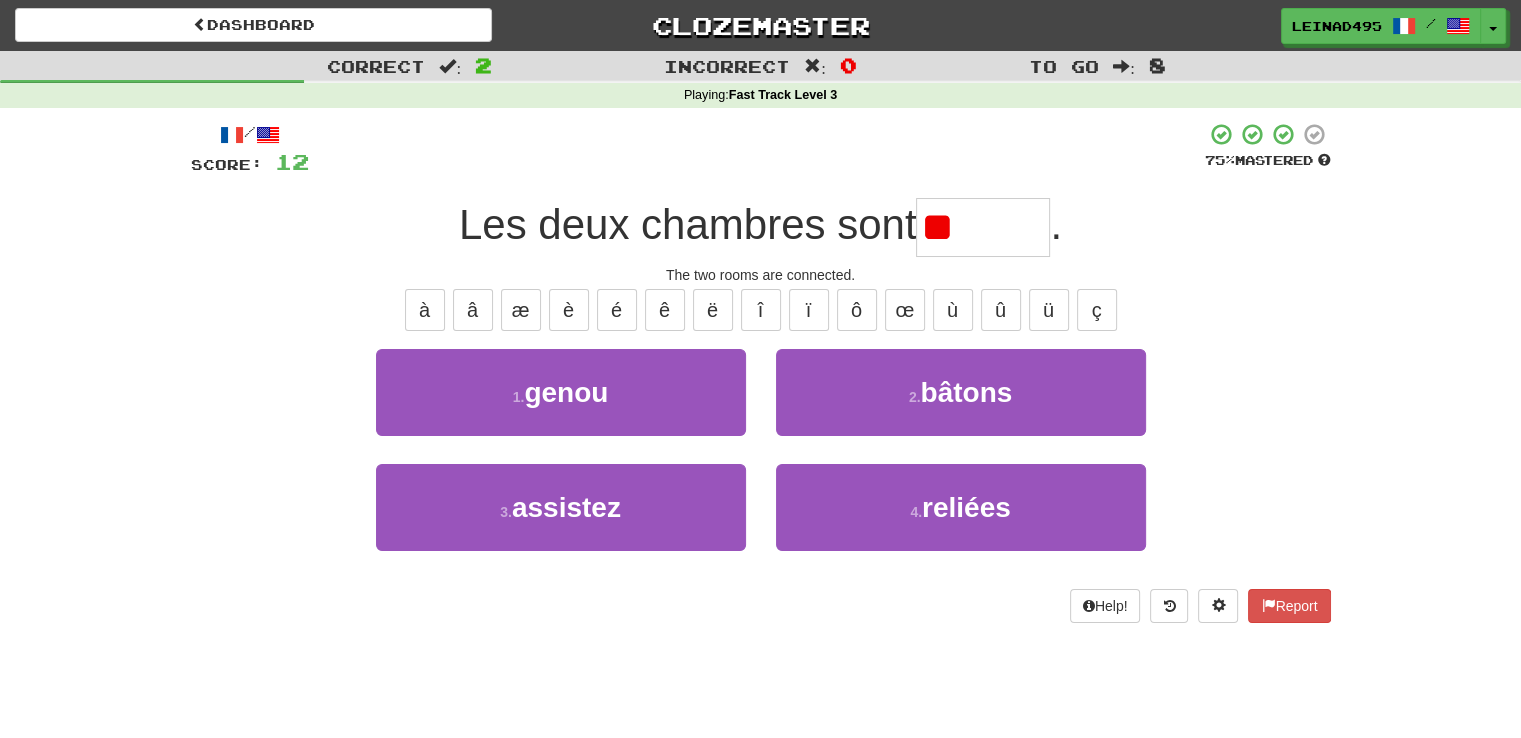 type on "*" 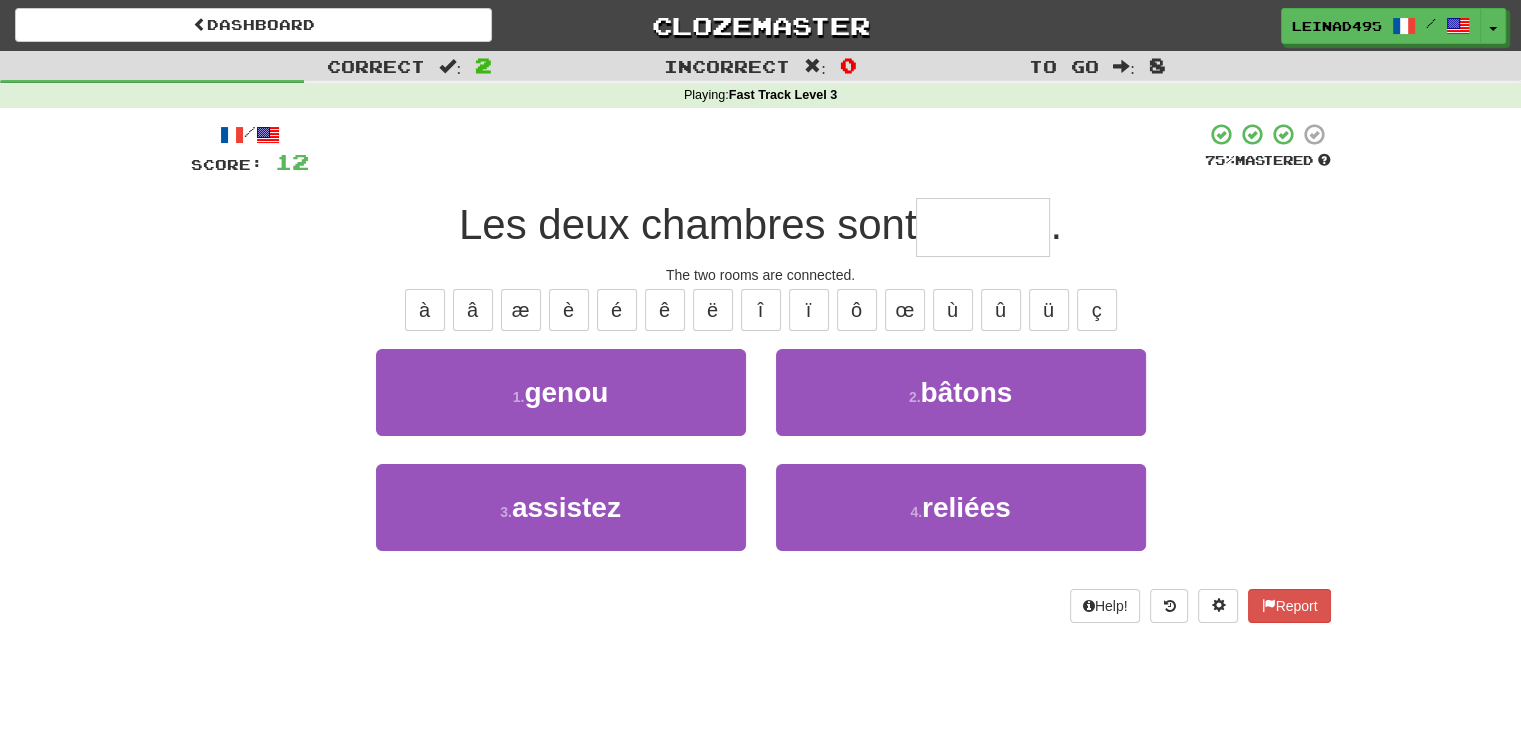 type on "*" 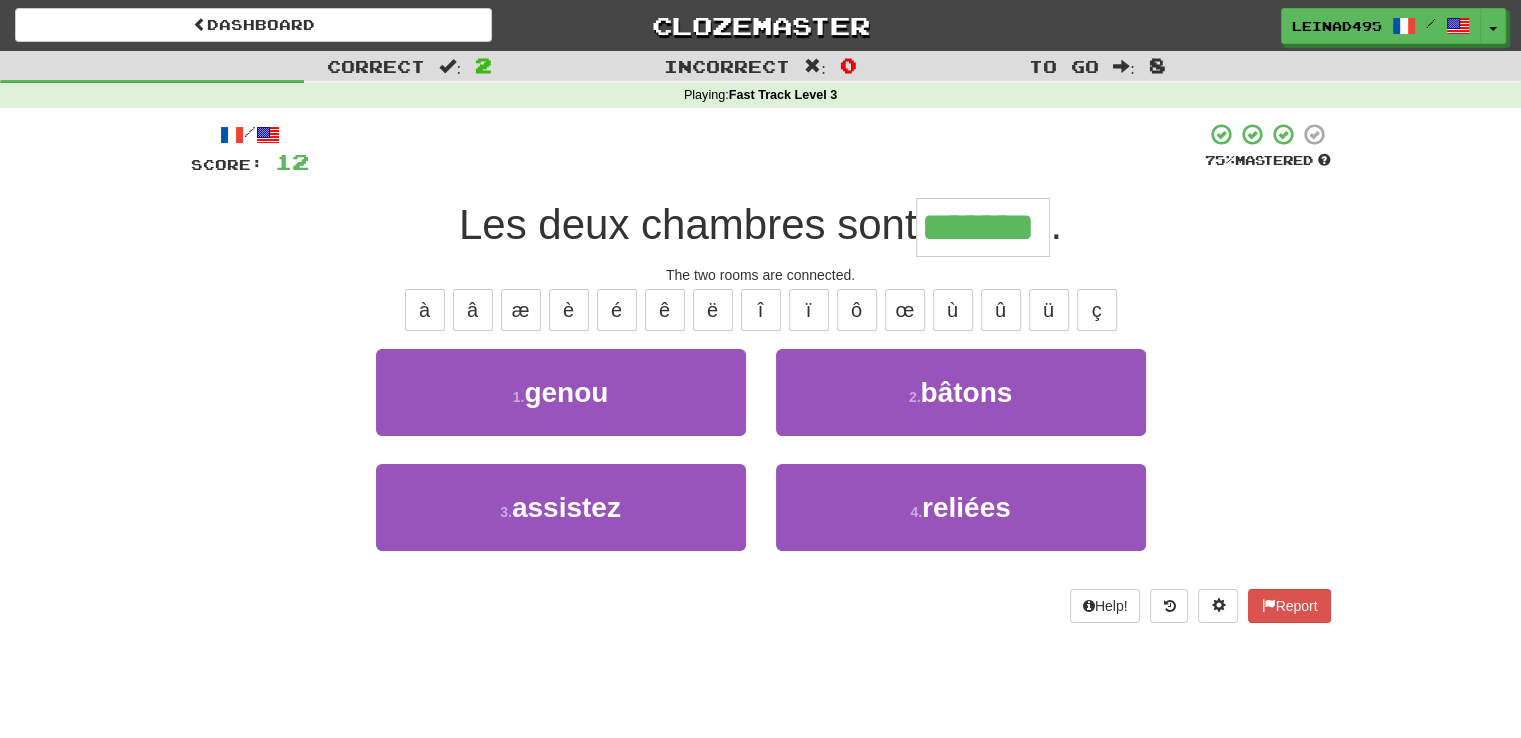 click on "*******" at bounding box center [983, 227] 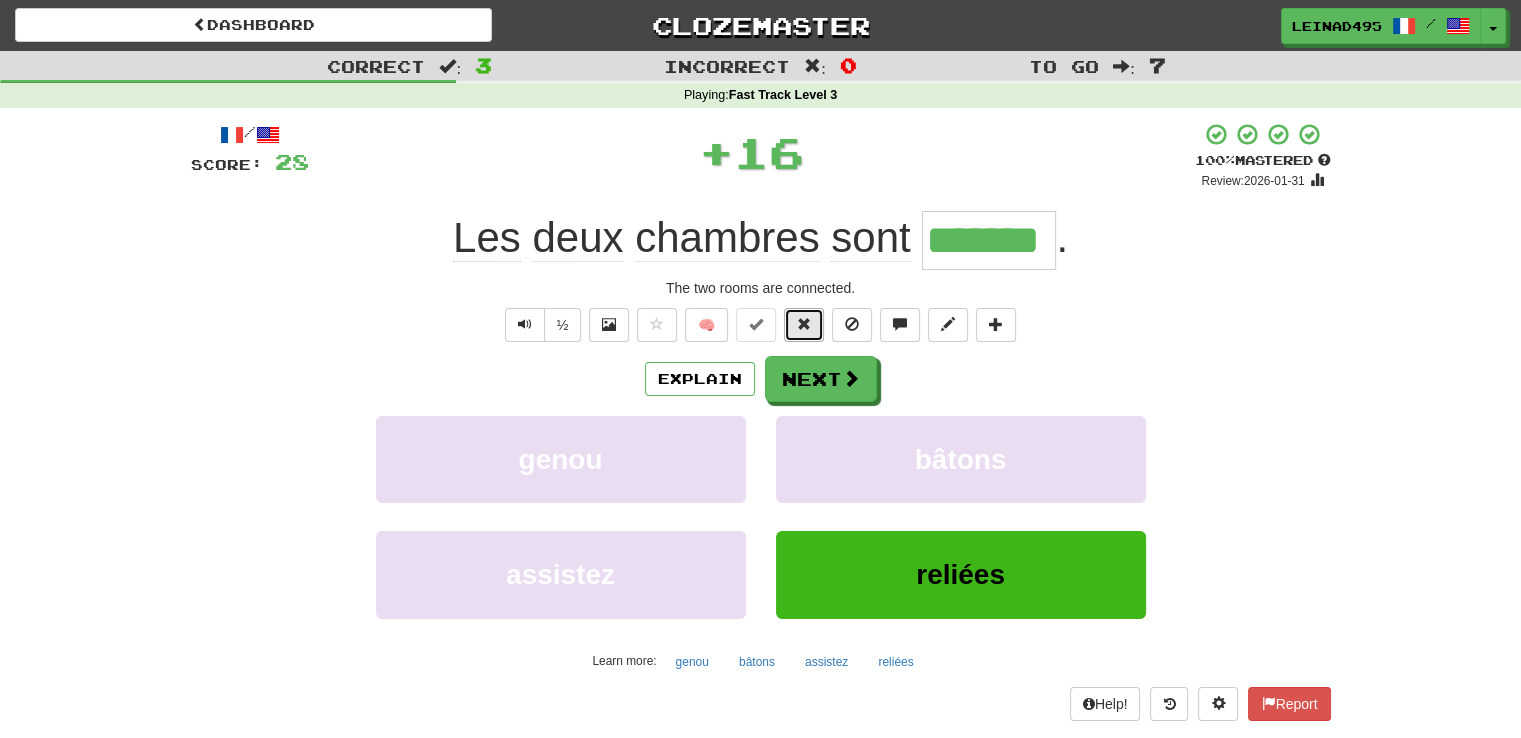click at bounding box center (804, 325) 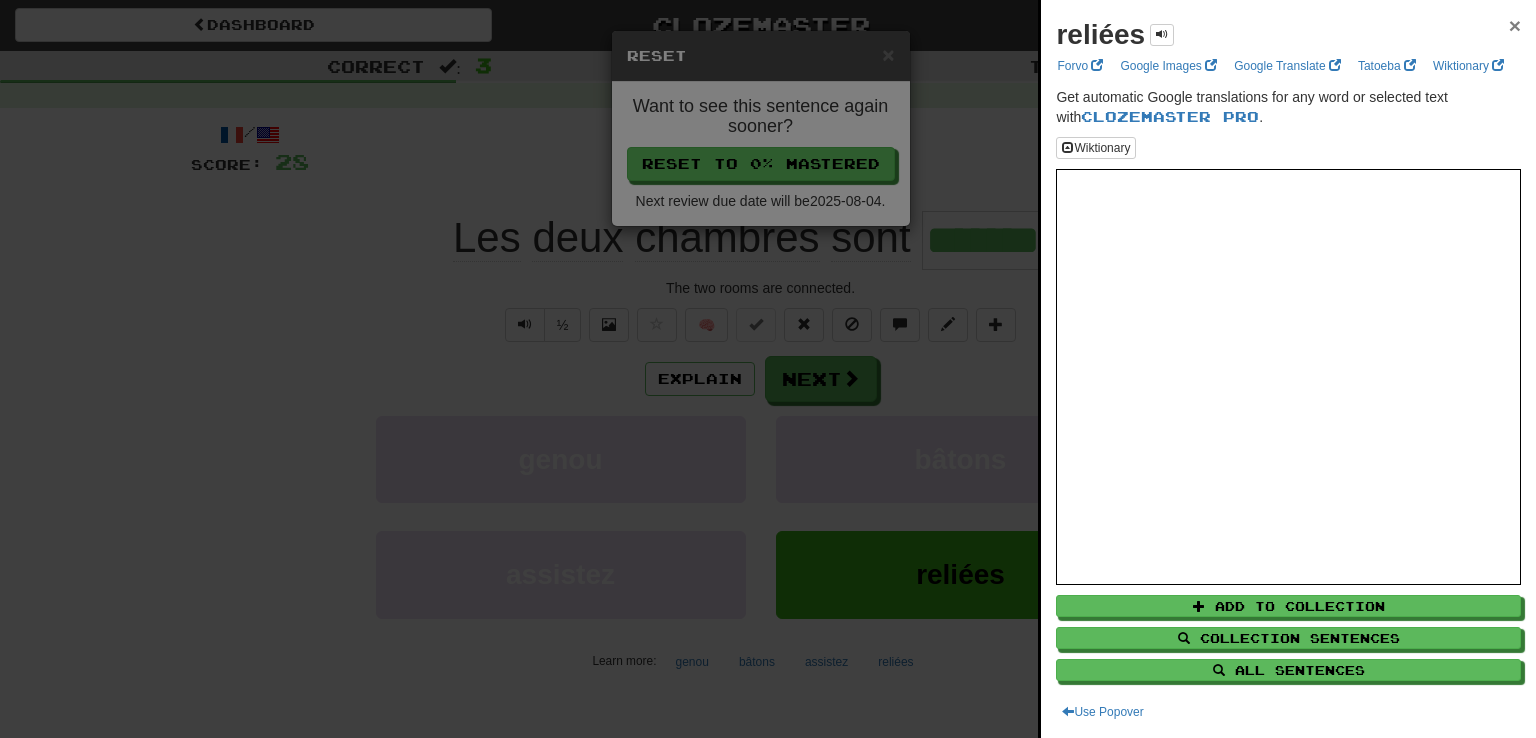 click on "×" at bounding box center (1515, 25) 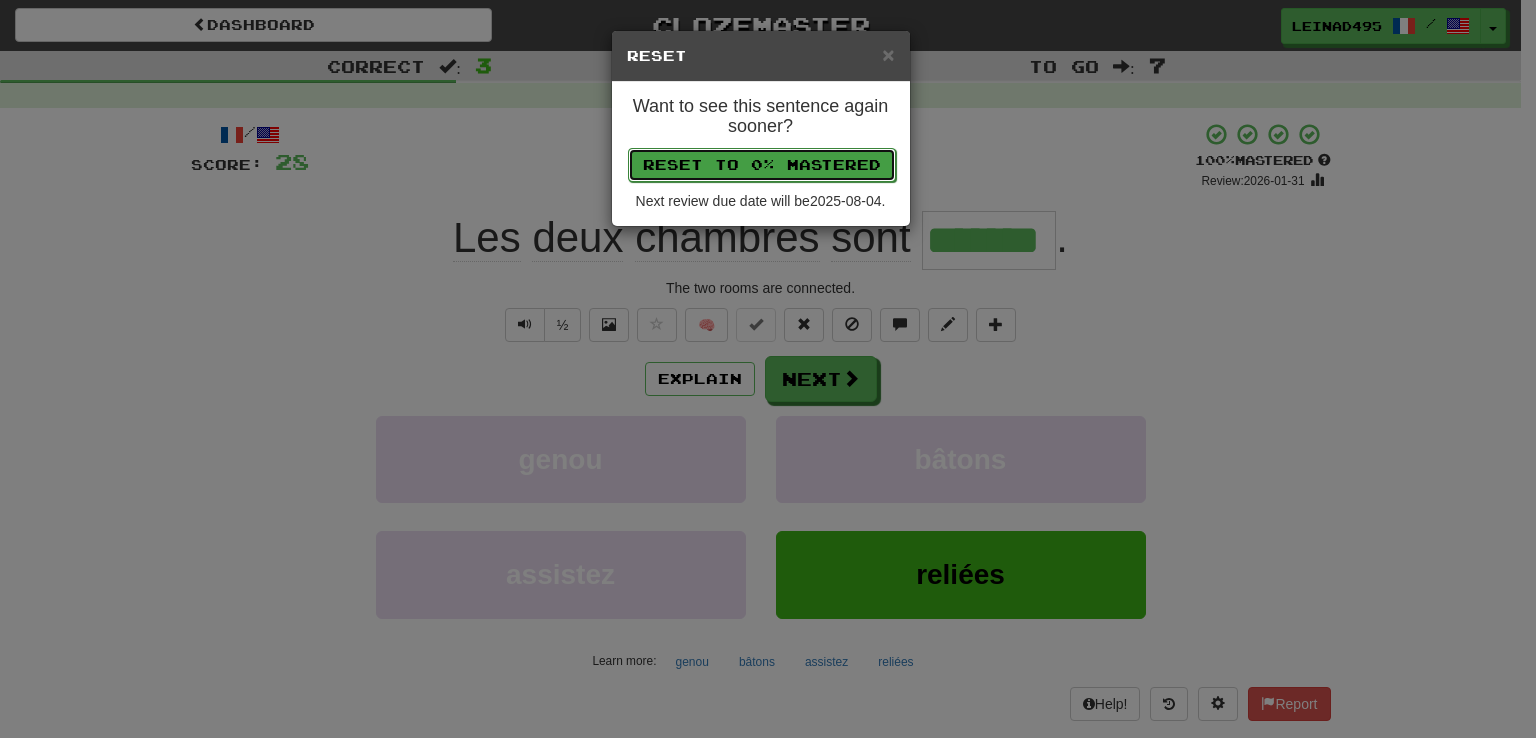 click on "Reset to 0% Mastered" at bounding box center [762, 165] 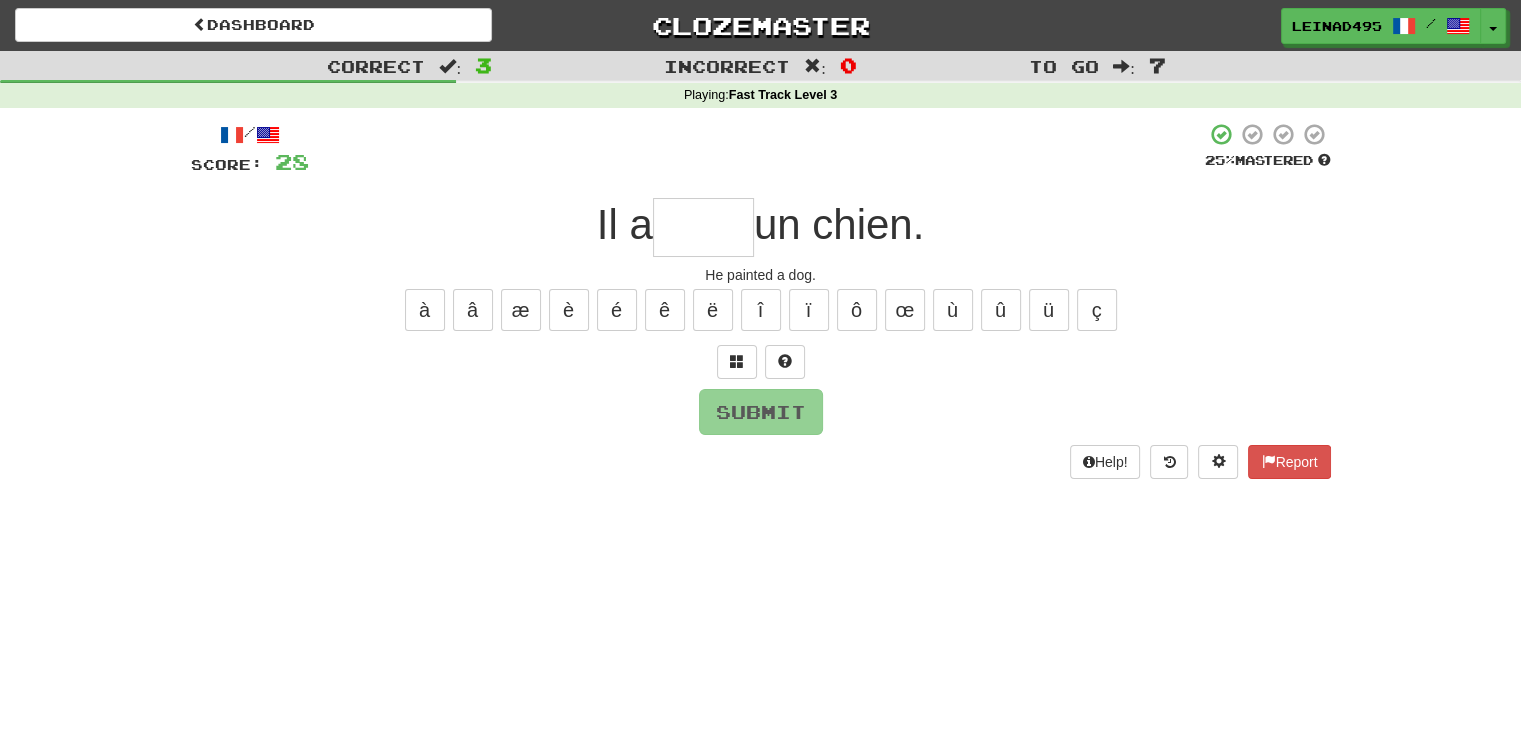 type on "*" 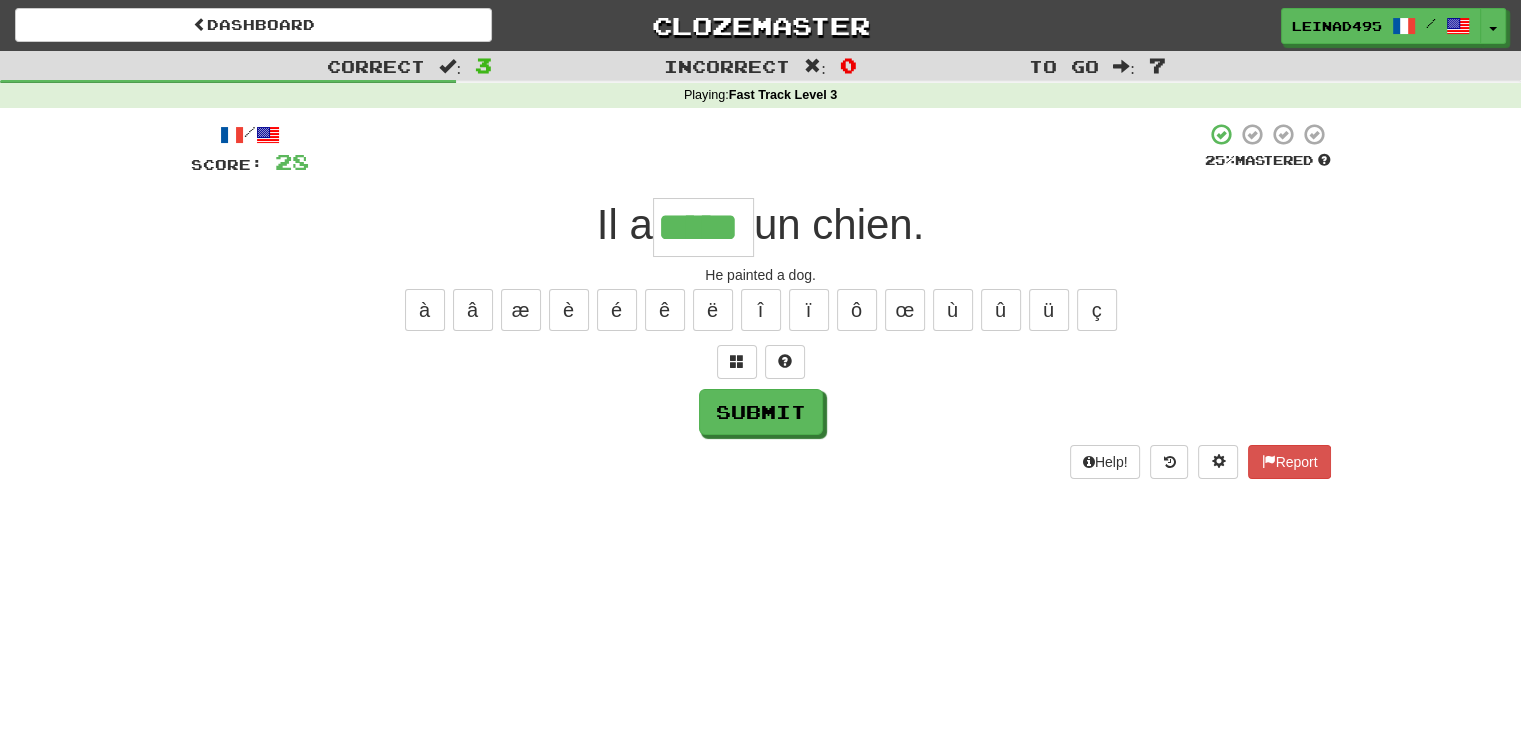 type on "*****" 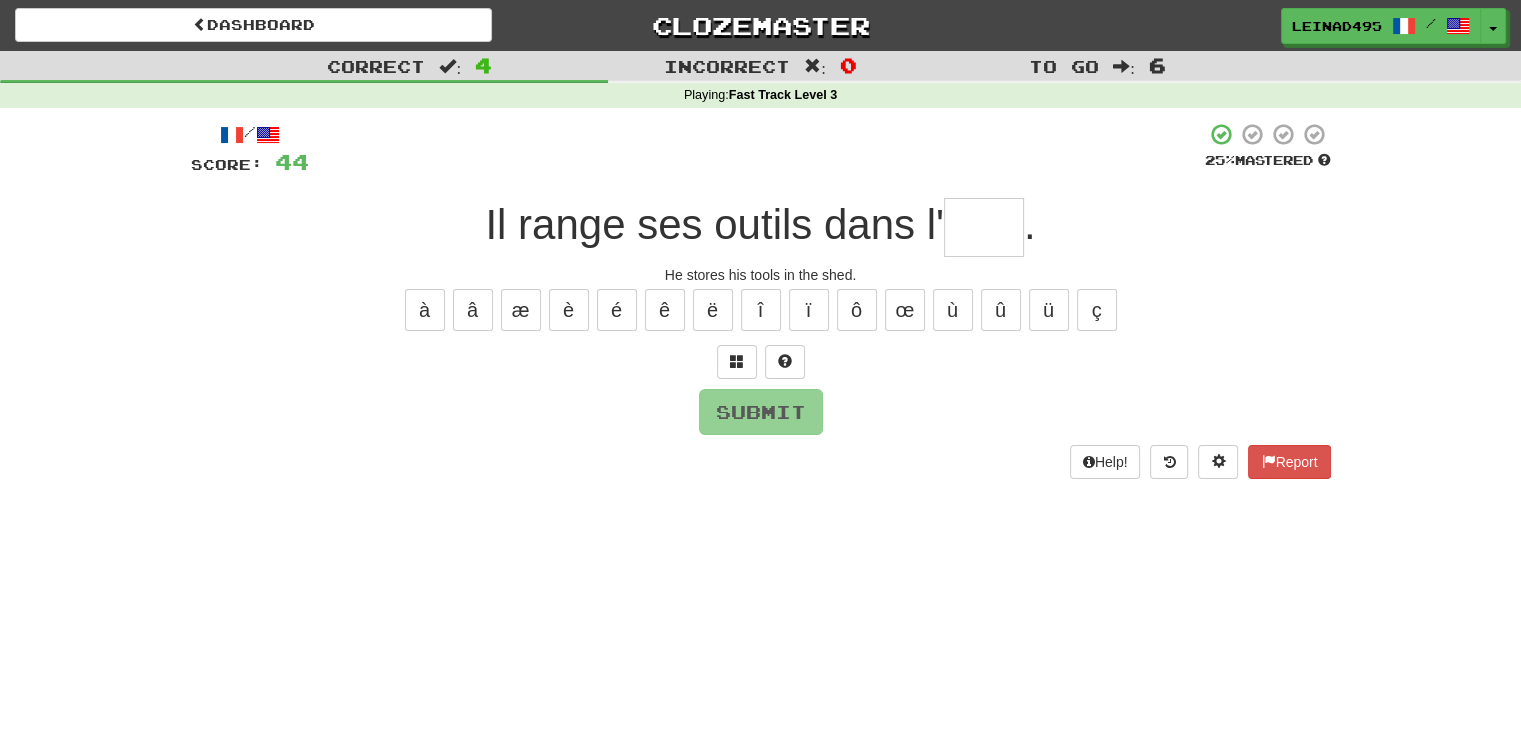 type on "*" 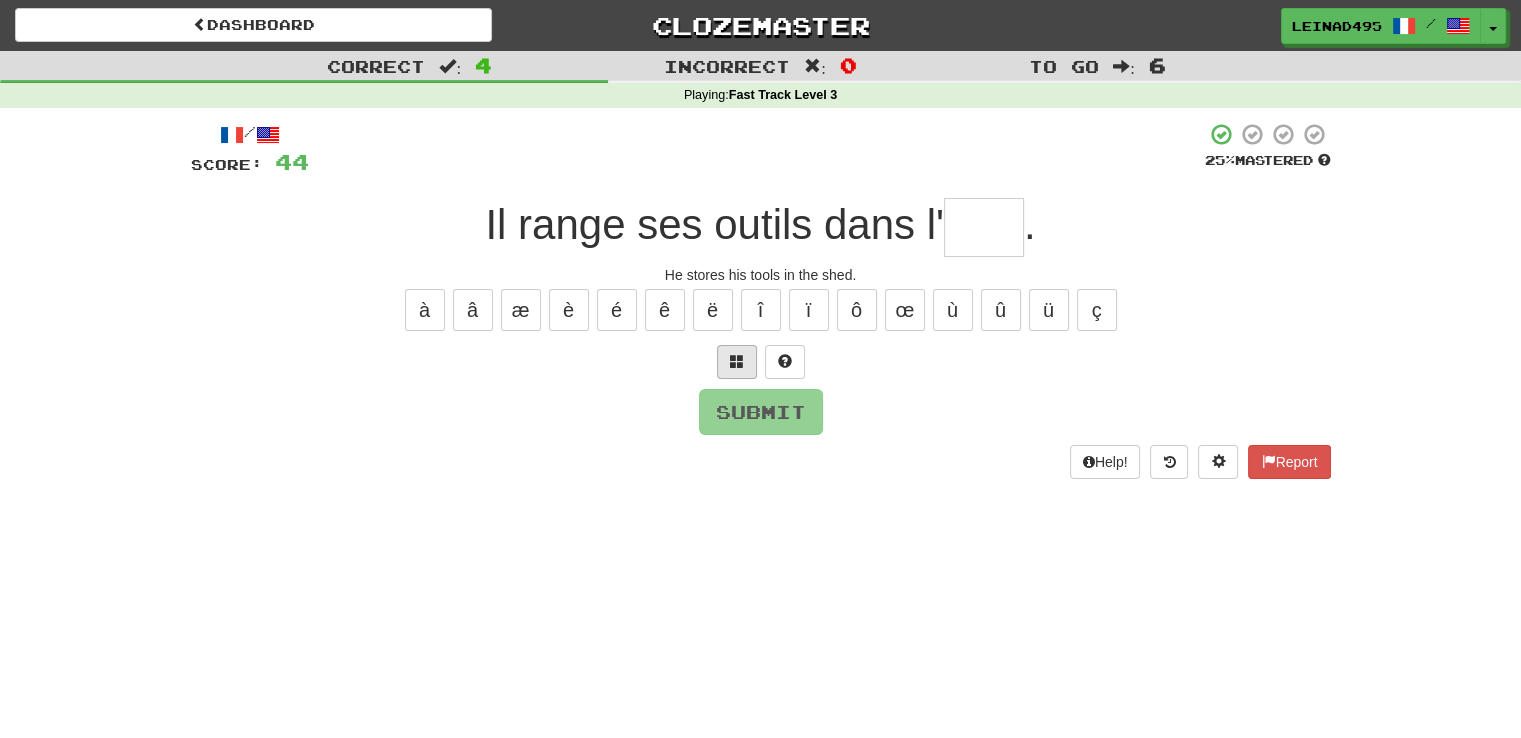 type on "*" 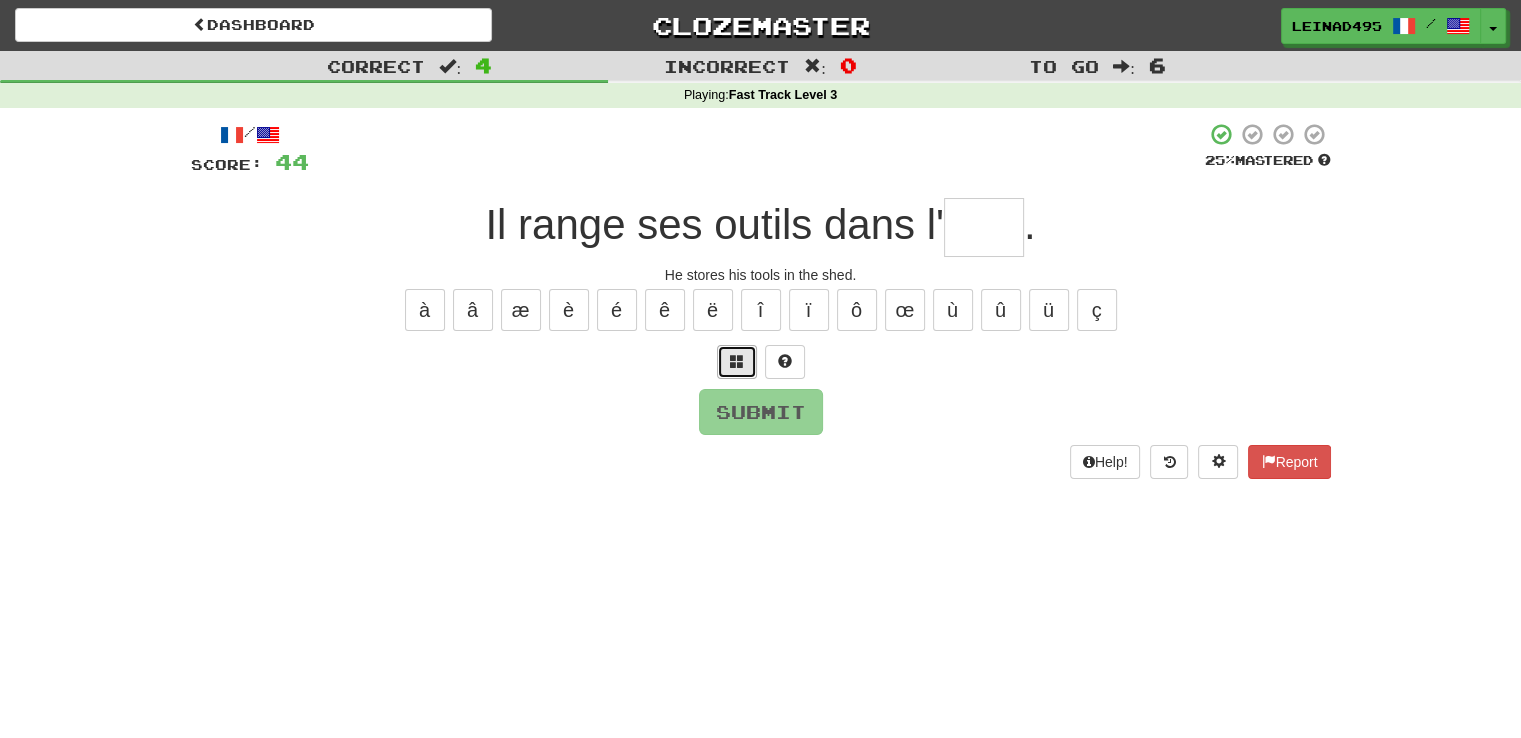 click at bounding box center [737, 362] 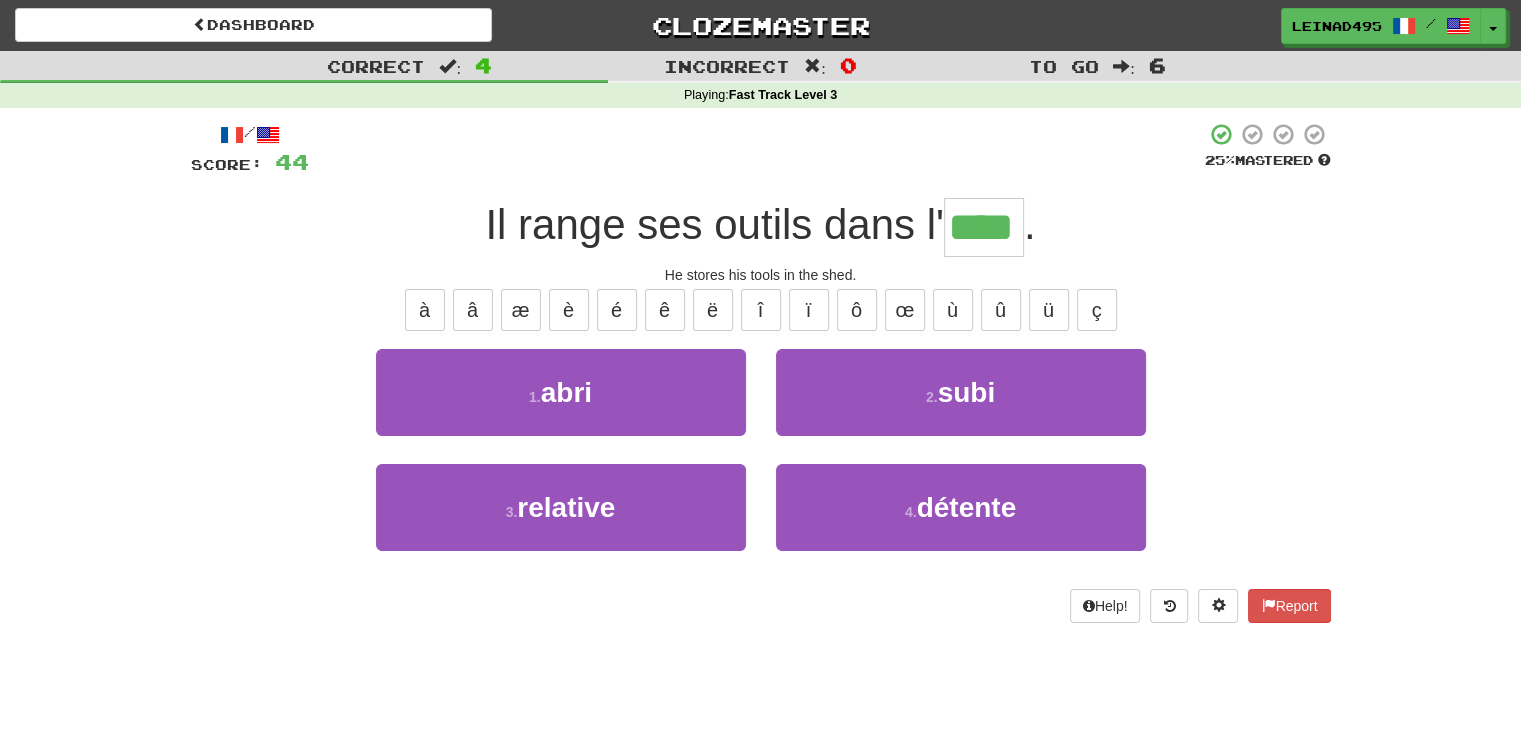 type on "****" 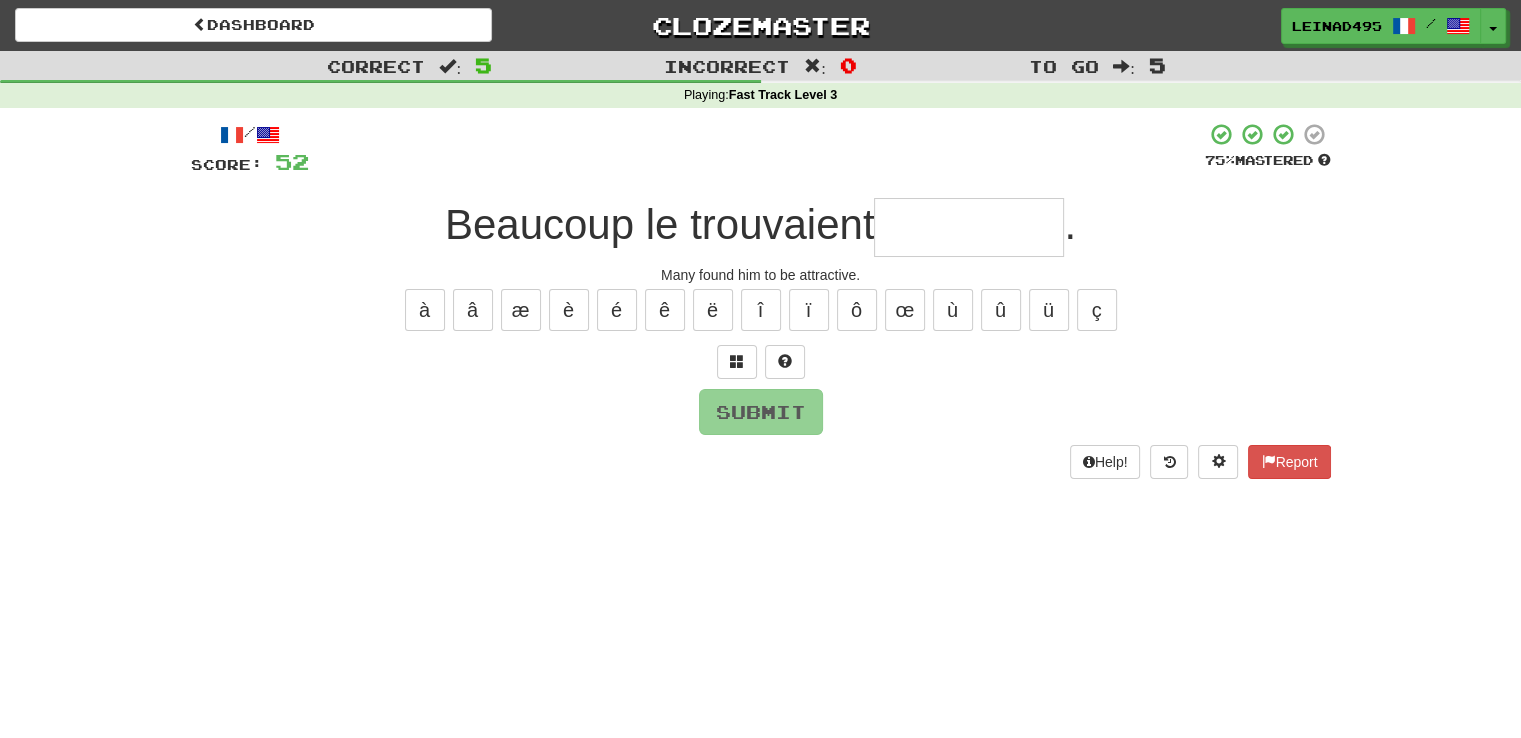 type on "*" 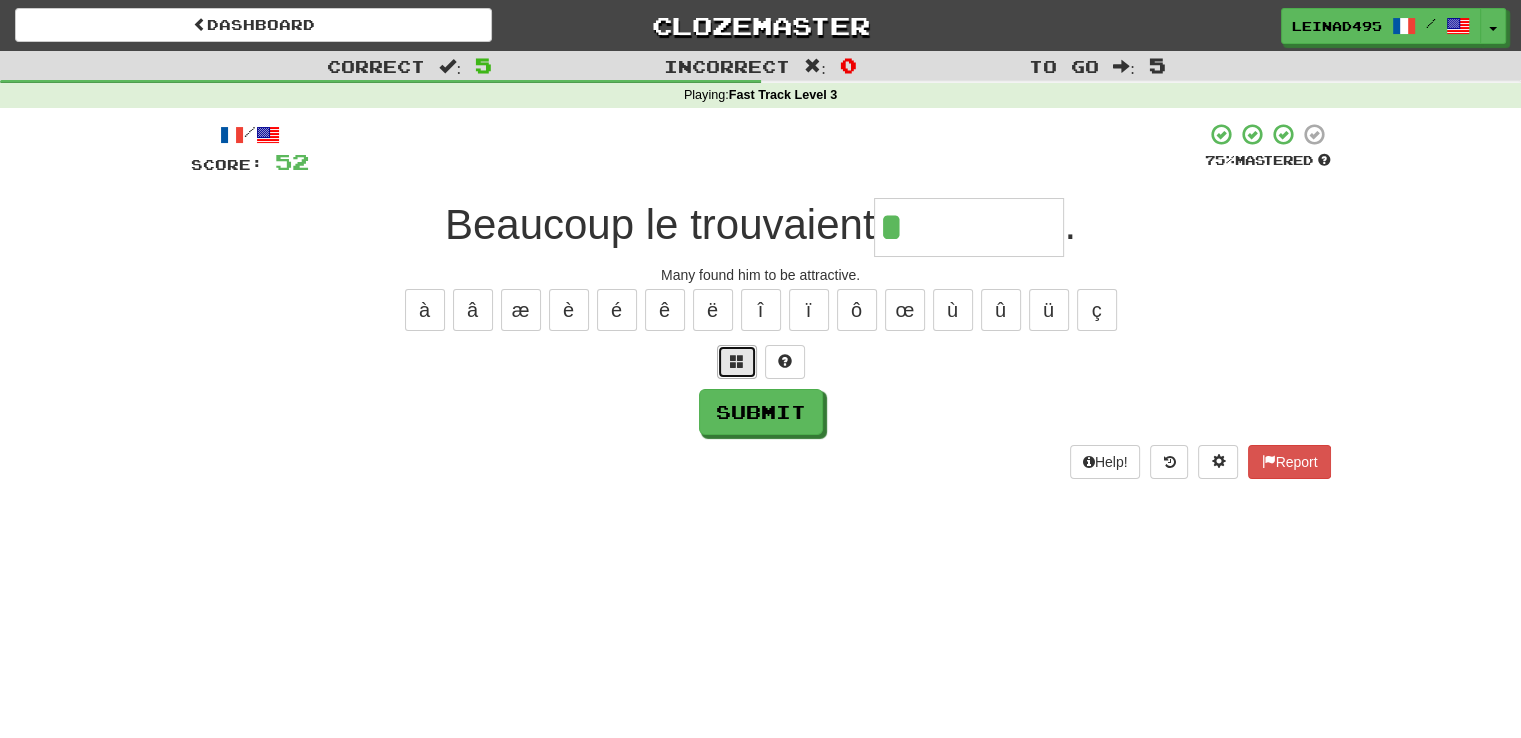 click at bounding box center (737, 362) 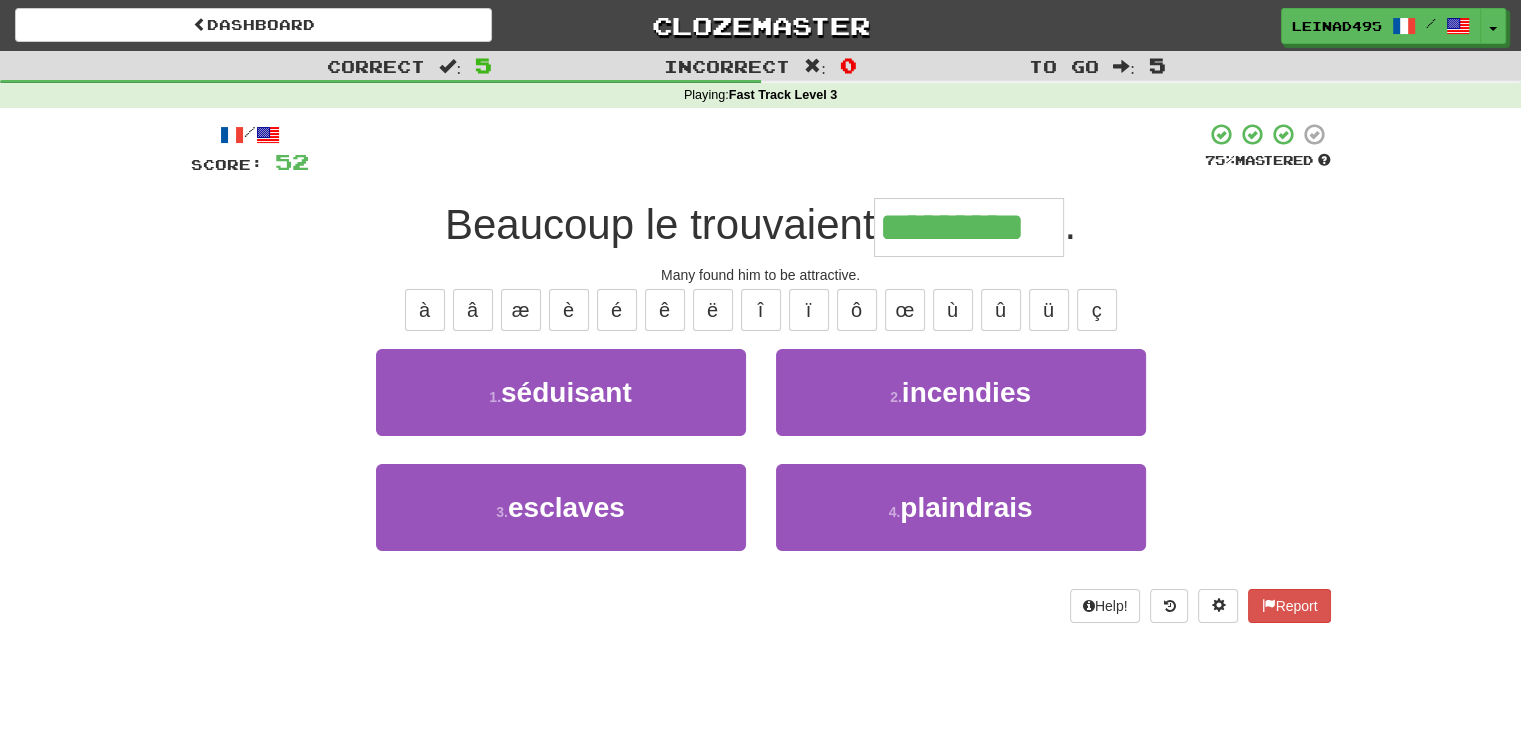 type on "*********" 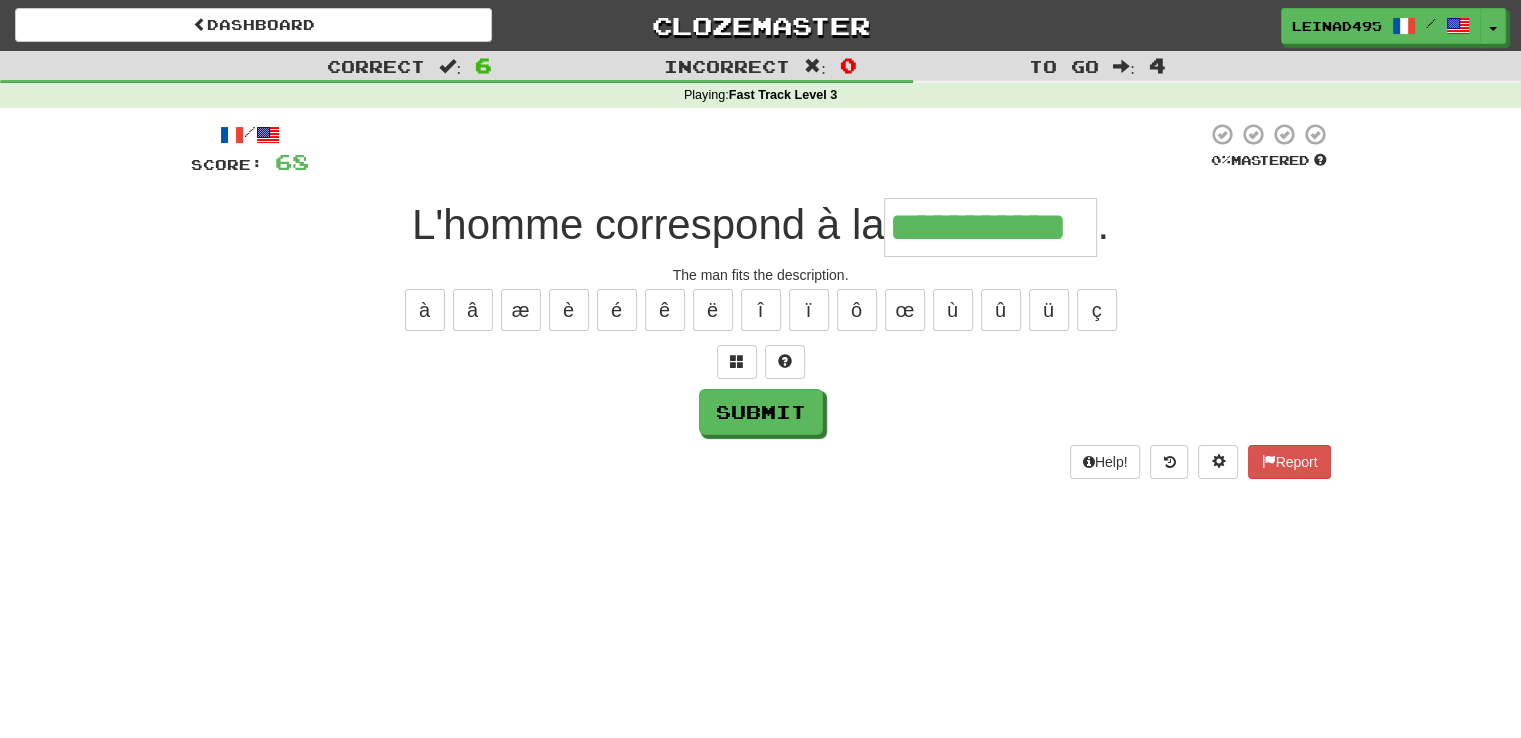 type on "**********" 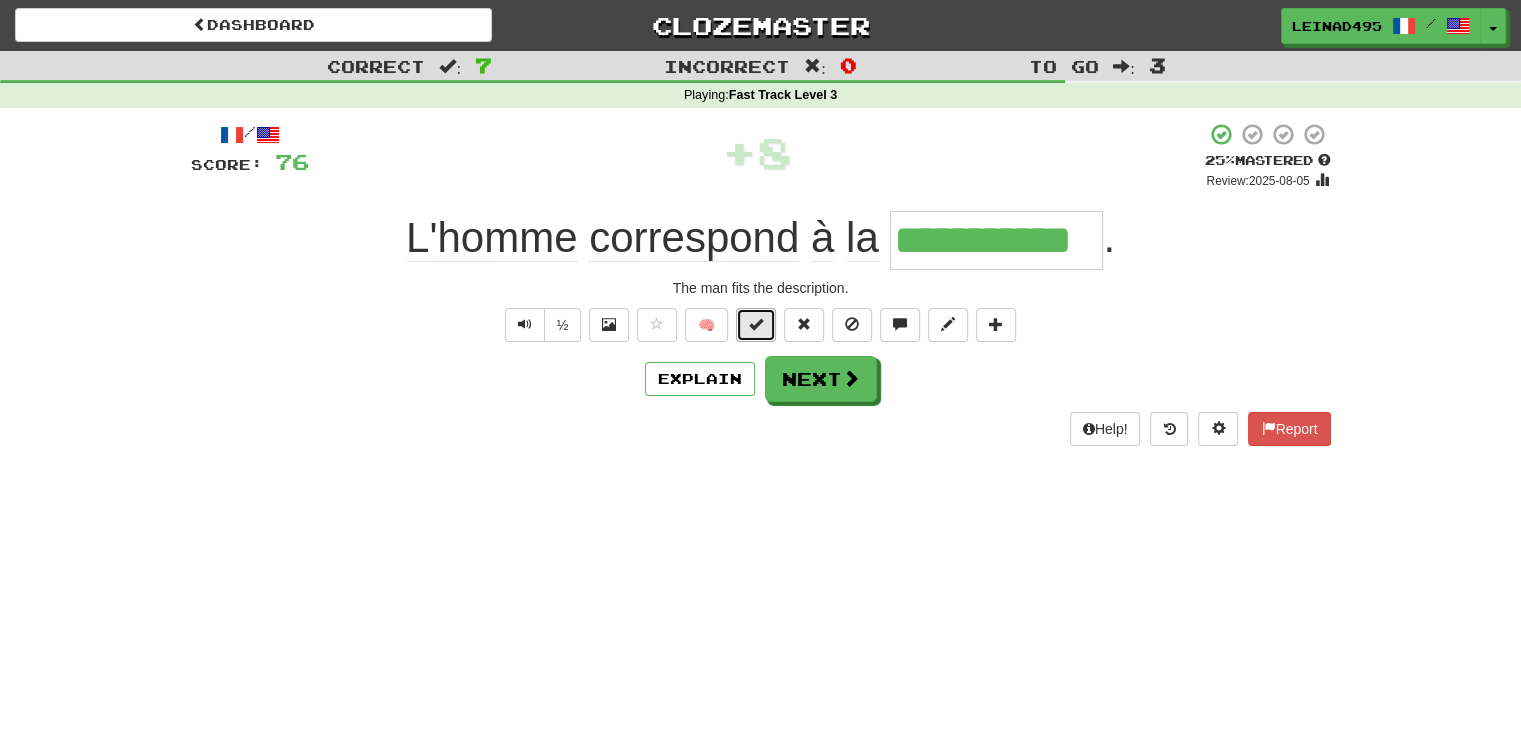 click at bounding box center [756, 324] 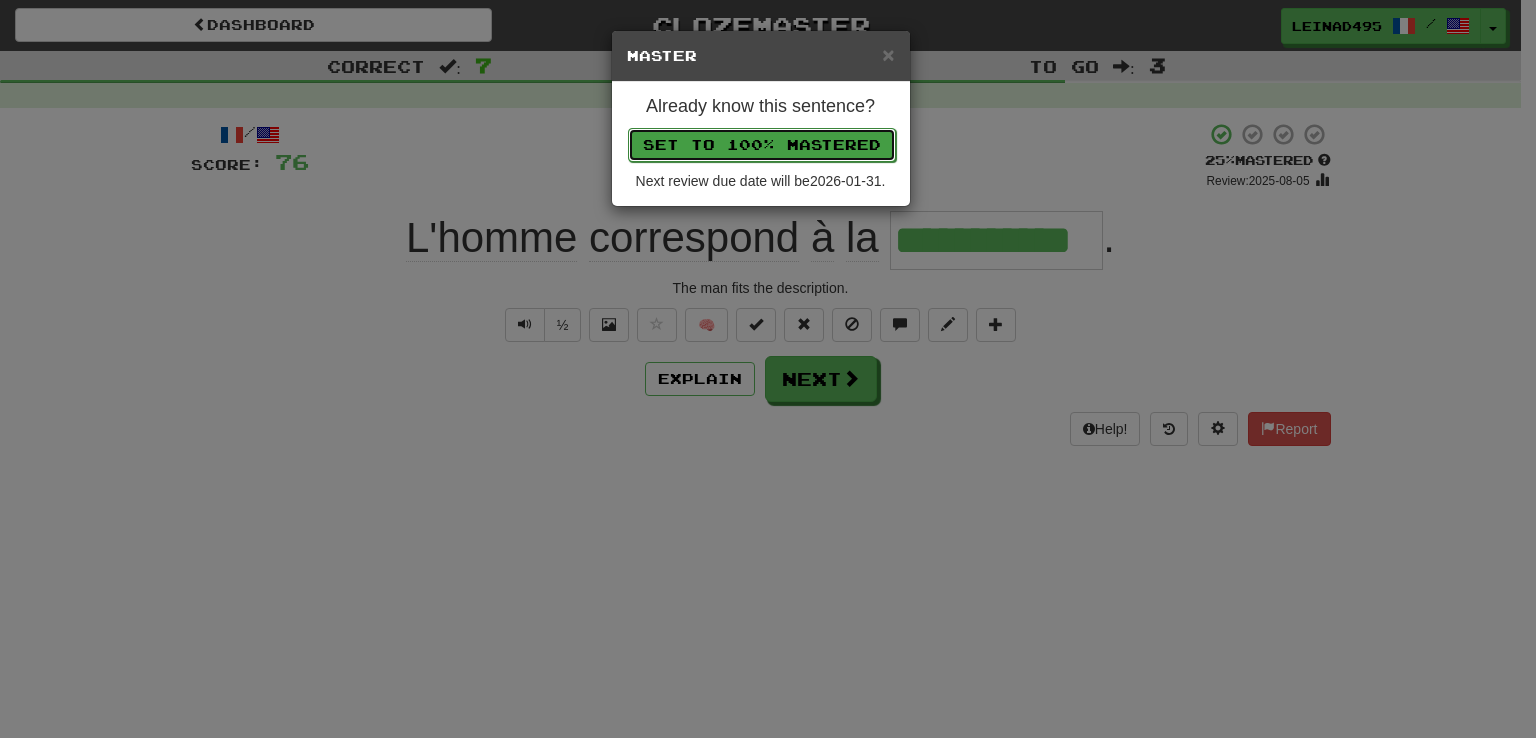 click on "Set to 100% Mastered" at bounding box center [762, 145] 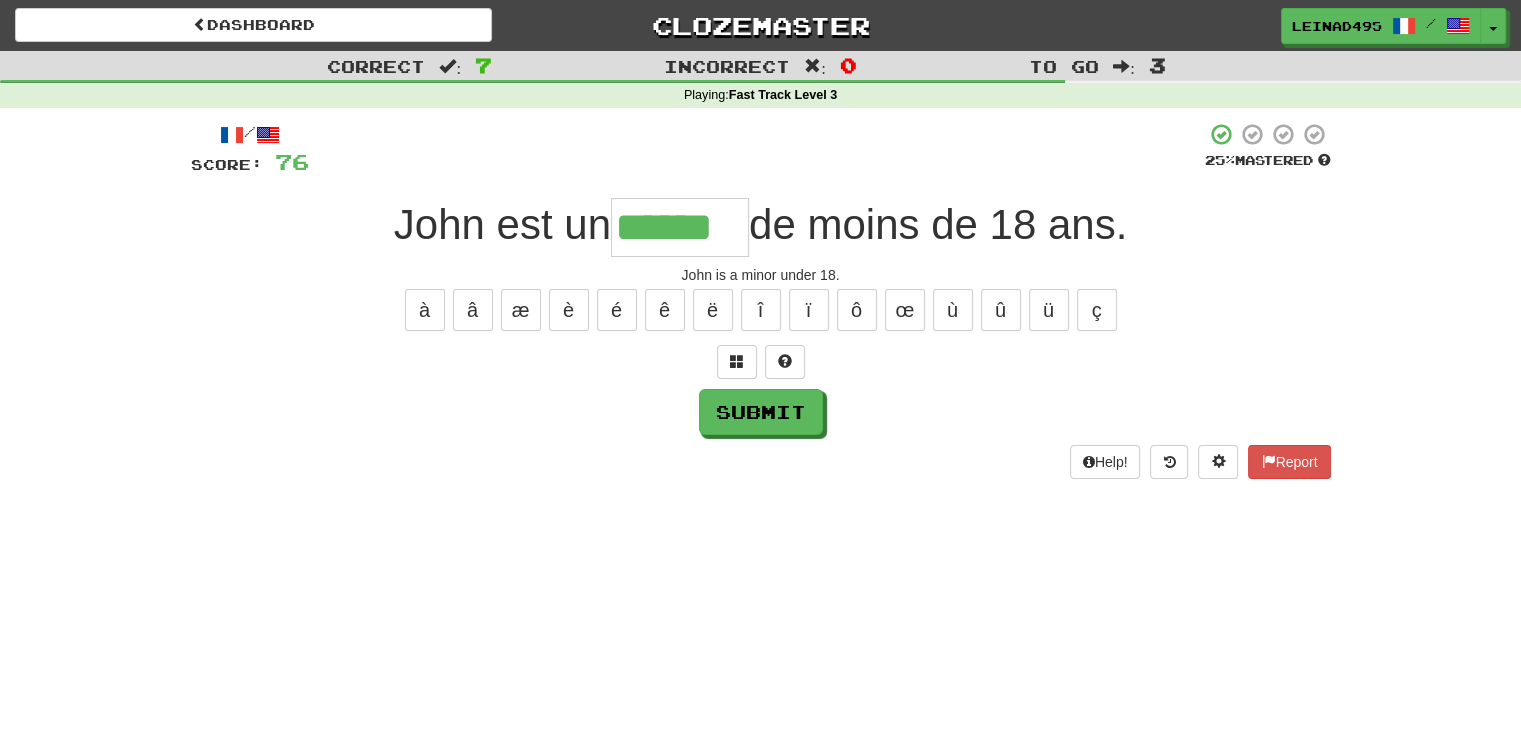 type on "******" 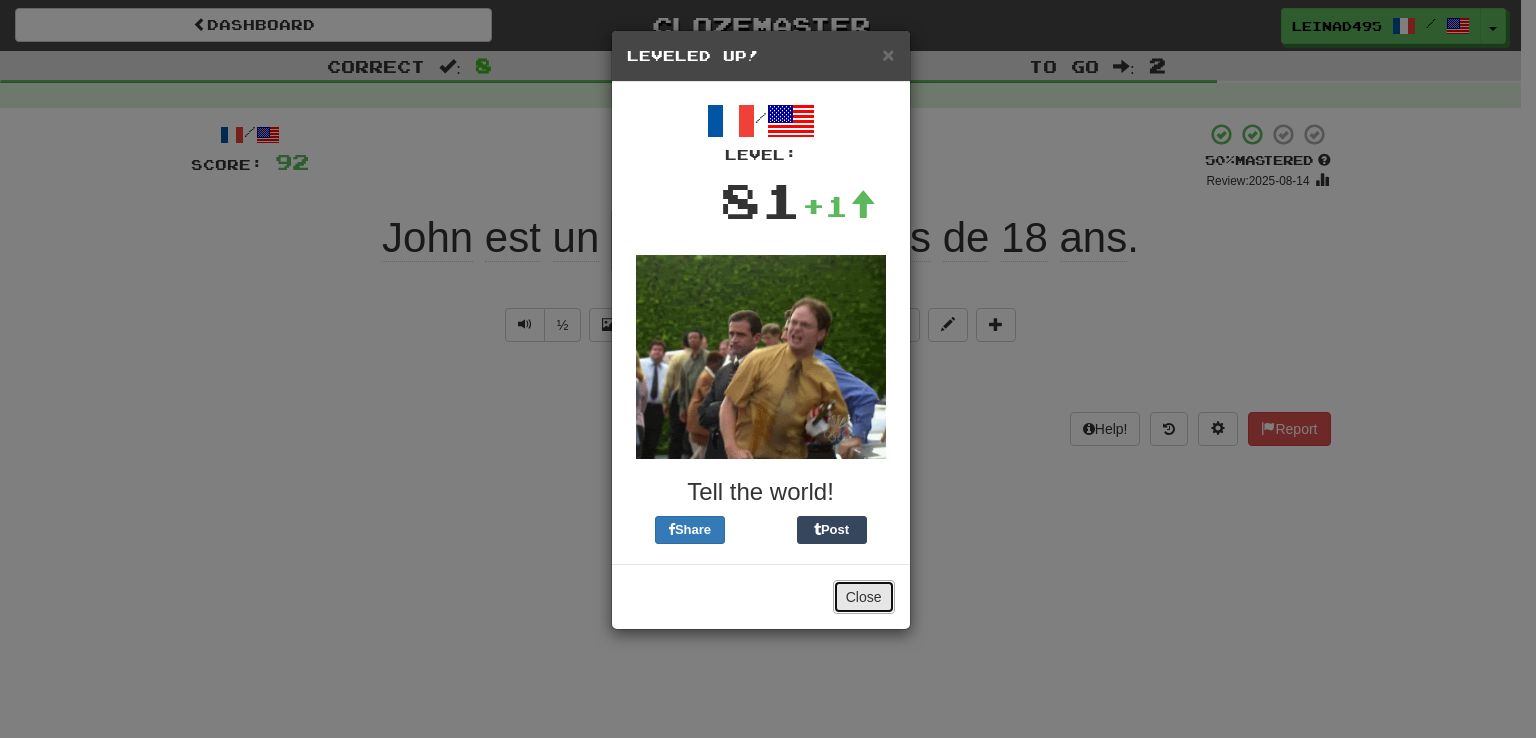 click on "Close" at bounding box center [864, 597] 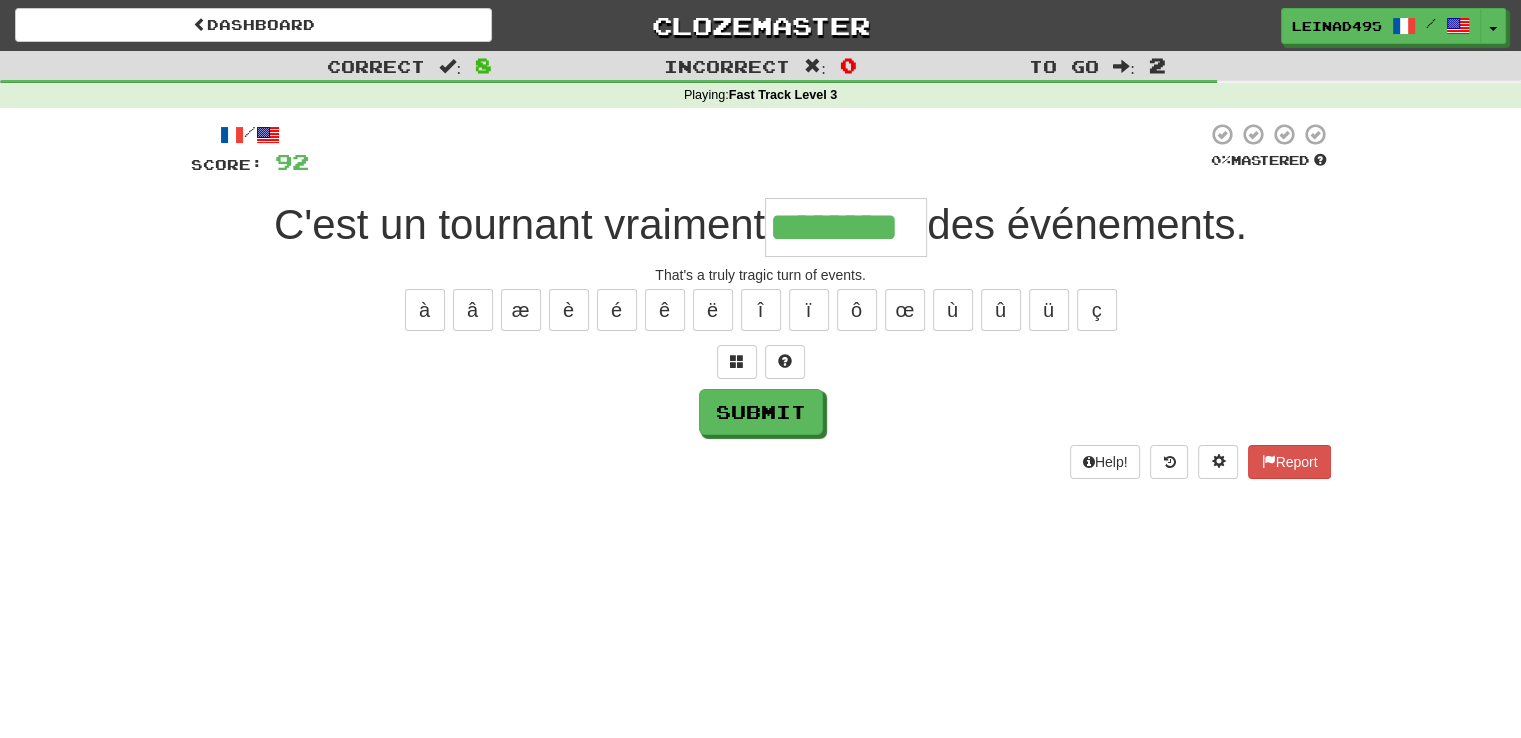 type on "********" 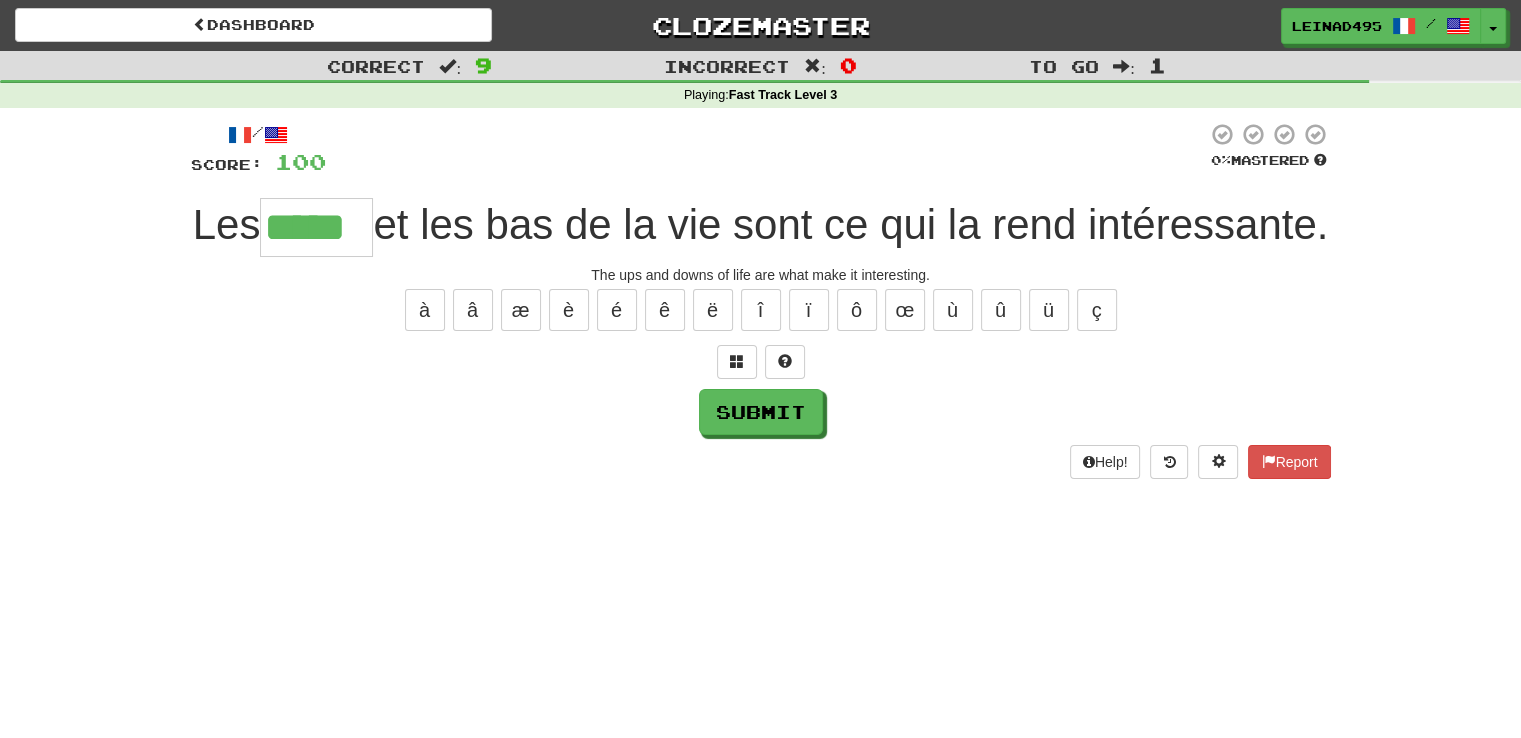 type on "*****" 